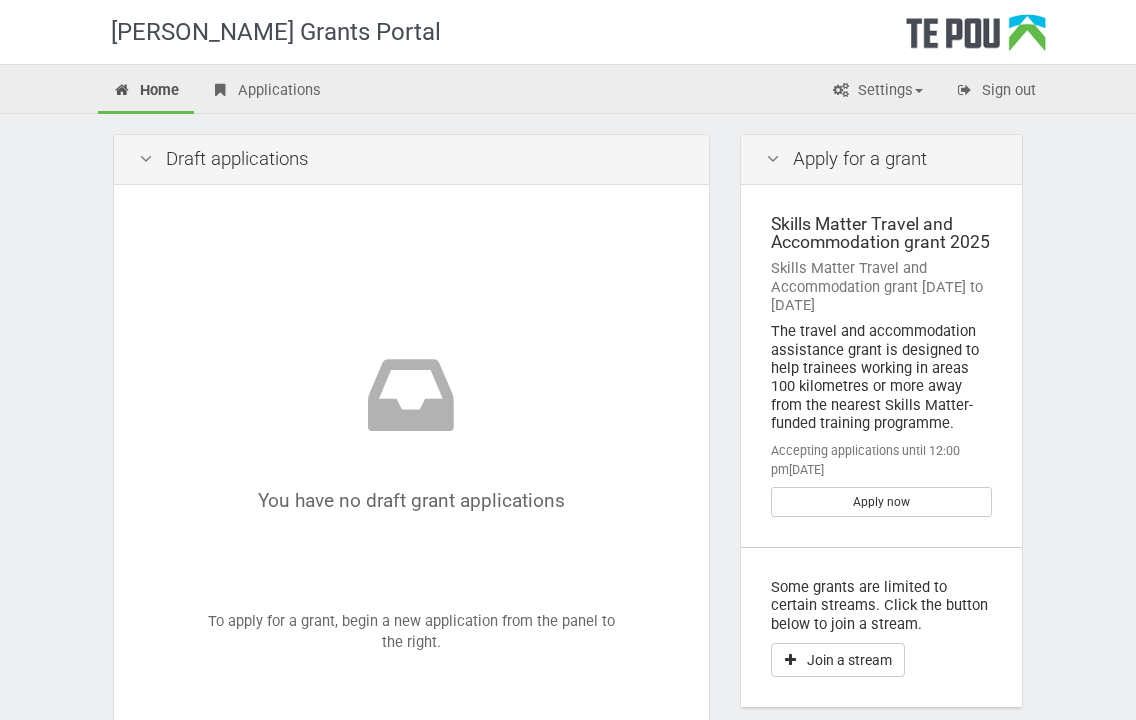 scroll, scrollTop: 0, scrollLeft: 0, axis: both 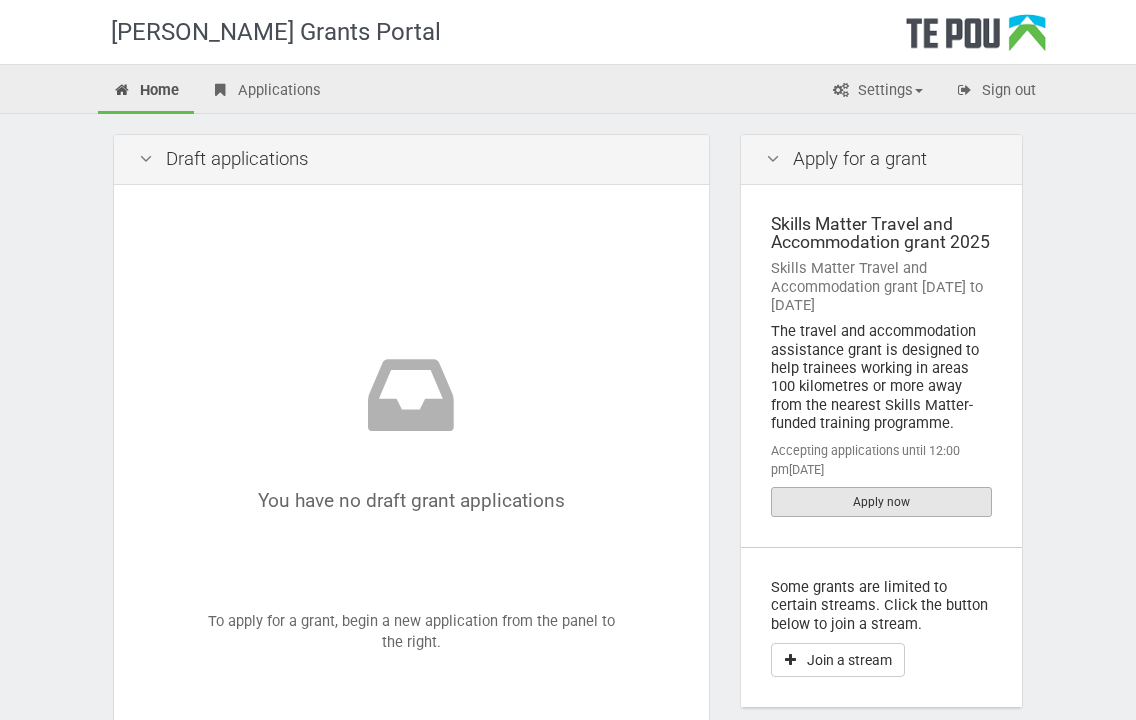 click on "Apply now" at bounding box center [881, 502] 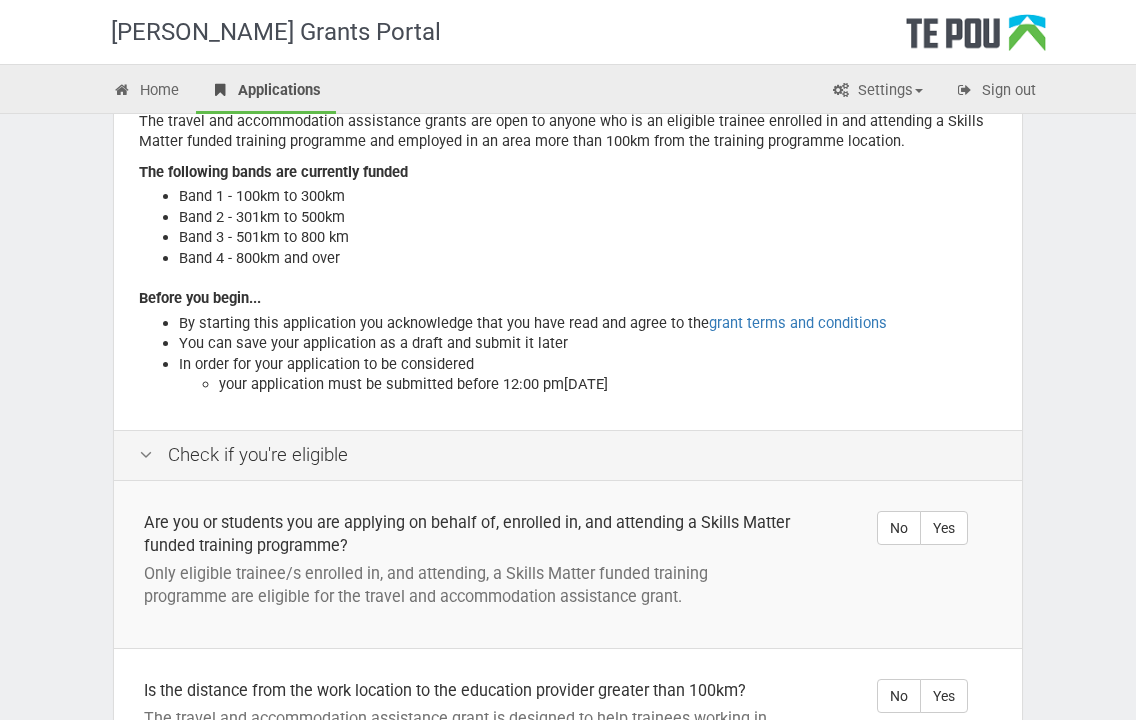 scroll, scrollTop: 300, scrollLeft: 0, axis: vertical 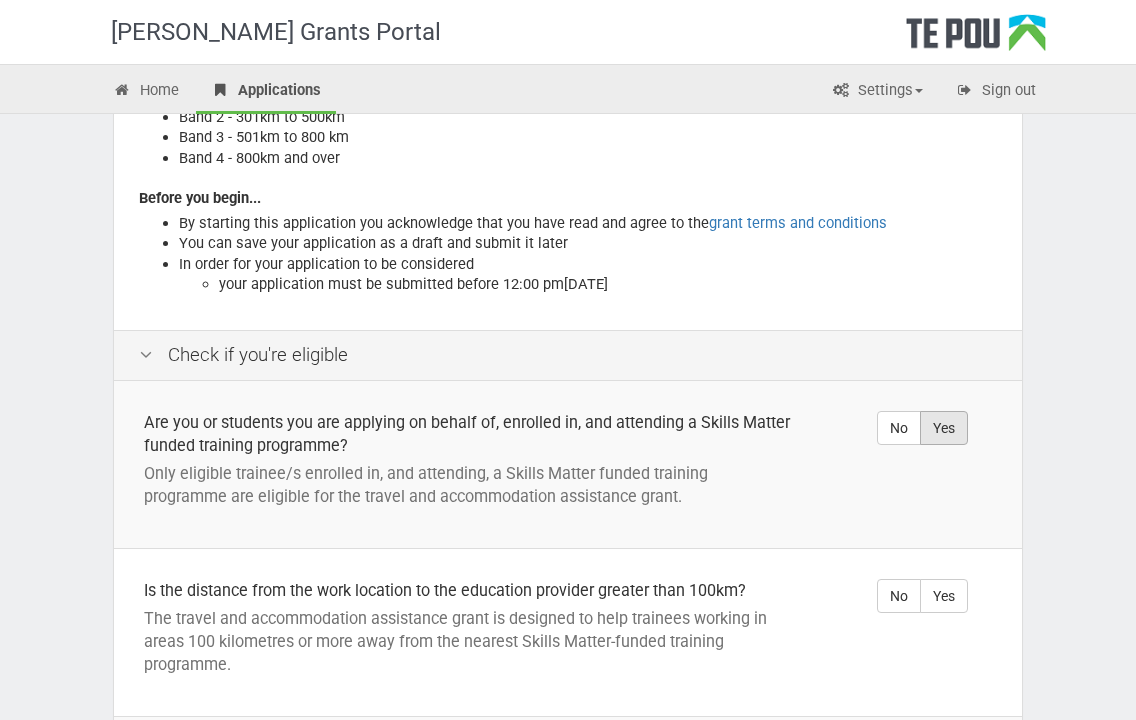 click on "Yes" at bounding box center (944, 428) 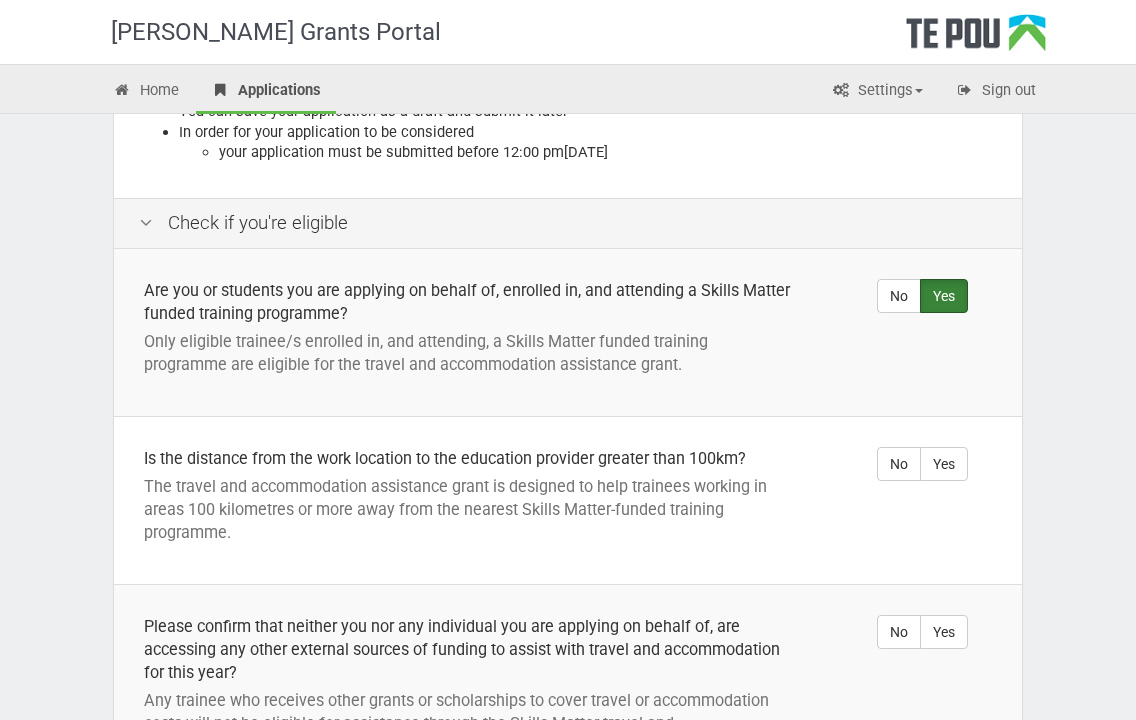 scroll, scrollTop: 500, scrollLeft: 0, axis: vertical 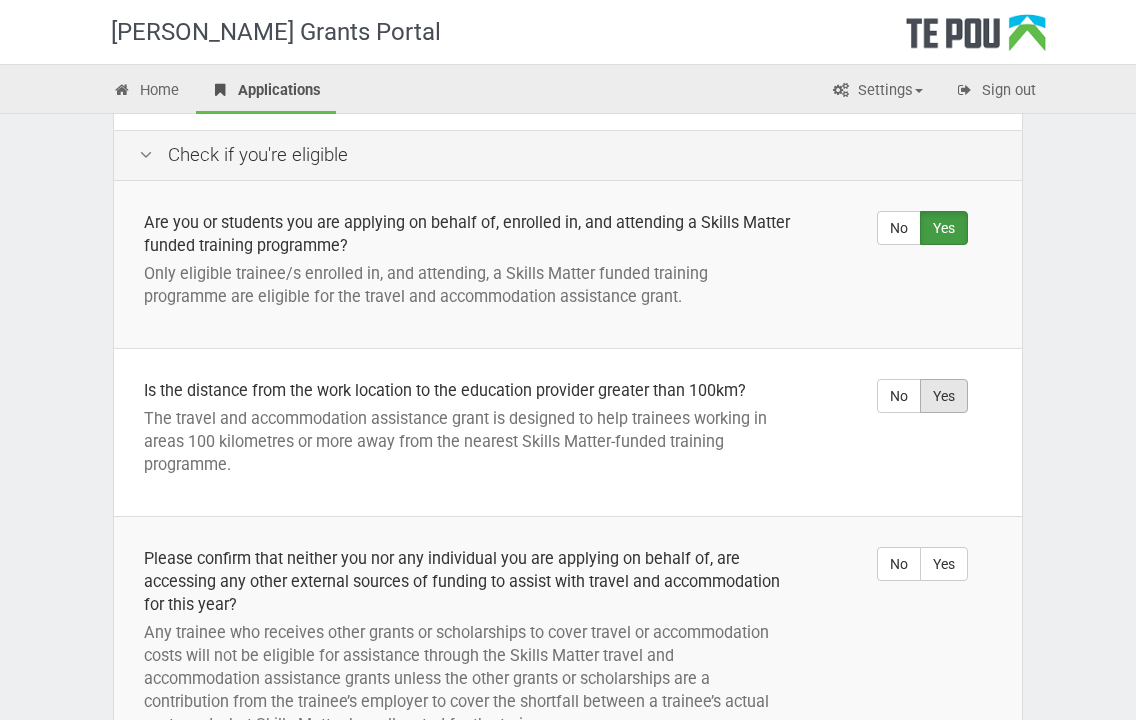 click on "Yes" at bounding box center (944, 396) 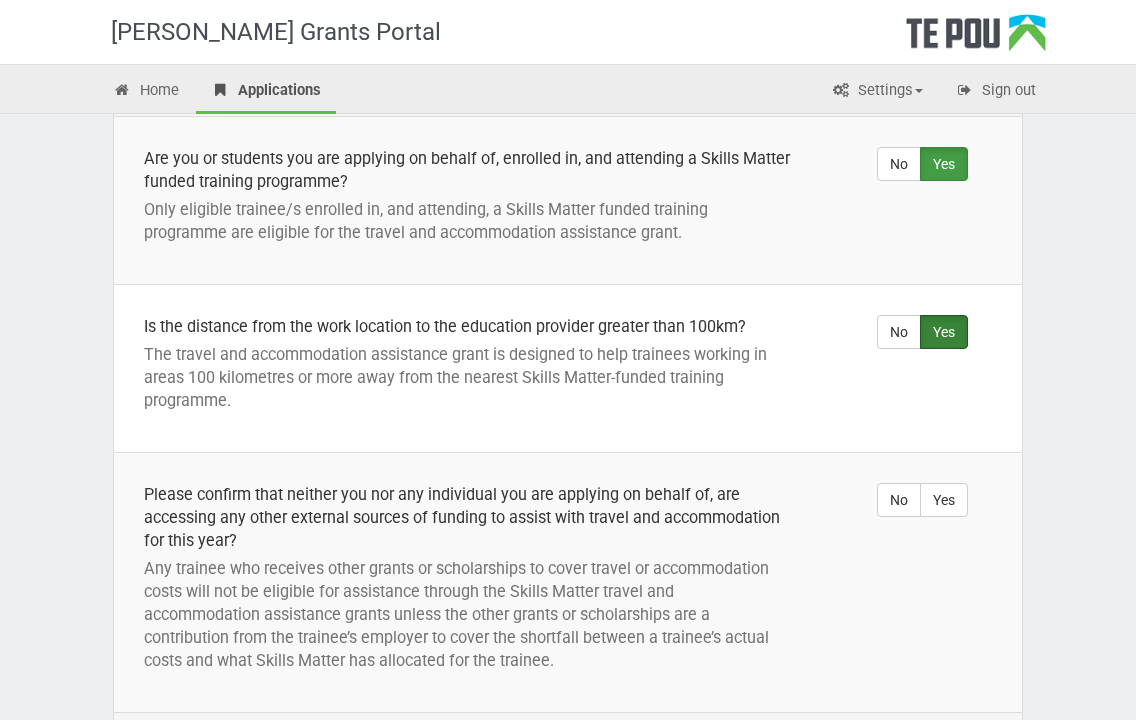 scroll, scrollTop: 600, scrollLeft: 0, axis: vertical 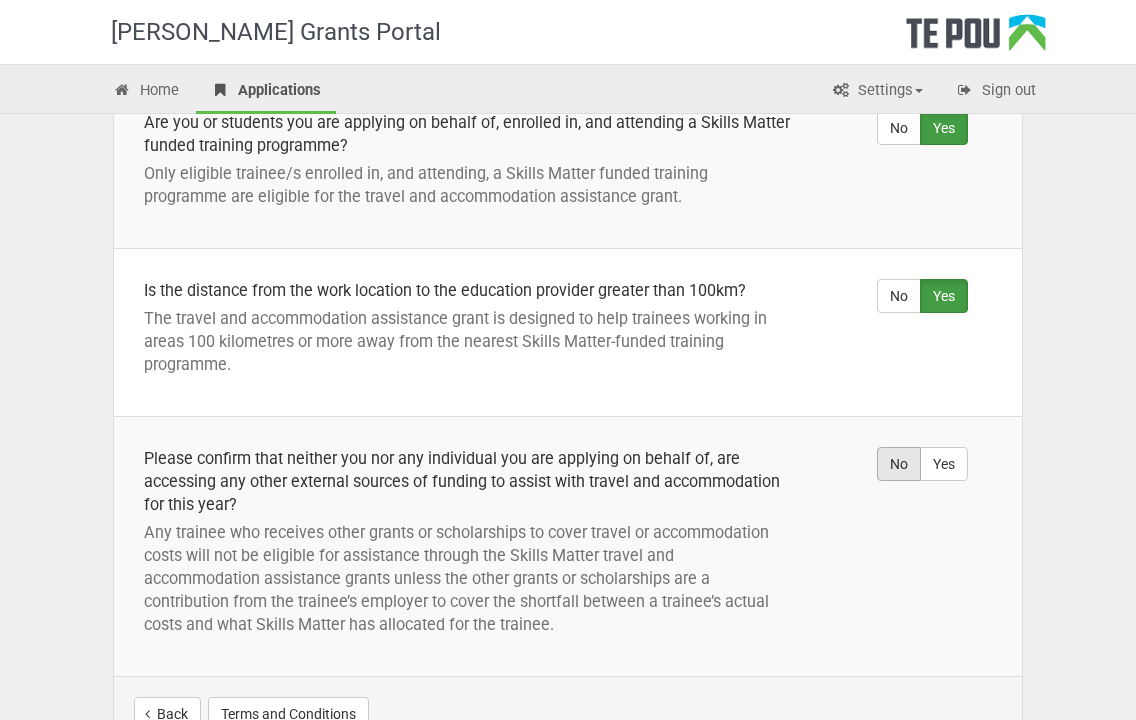 click on "No" at bounding box center (899, 464) 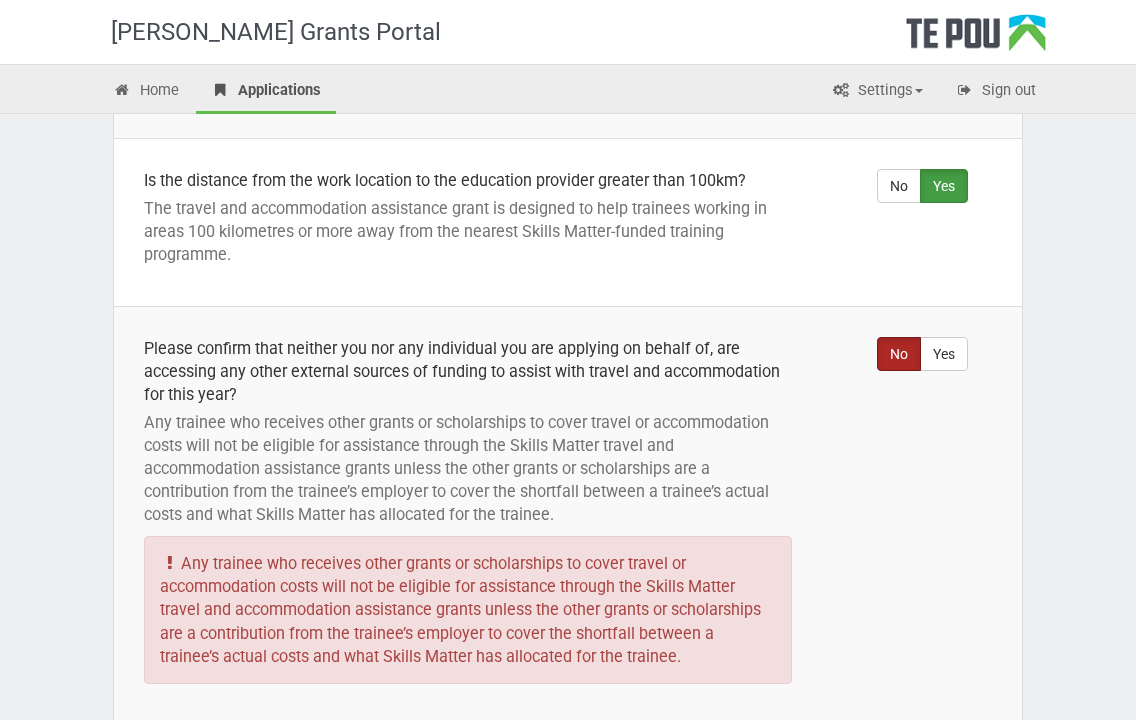 scroll, scrollTop: 800, scrollLeft: 0, axis: vertical 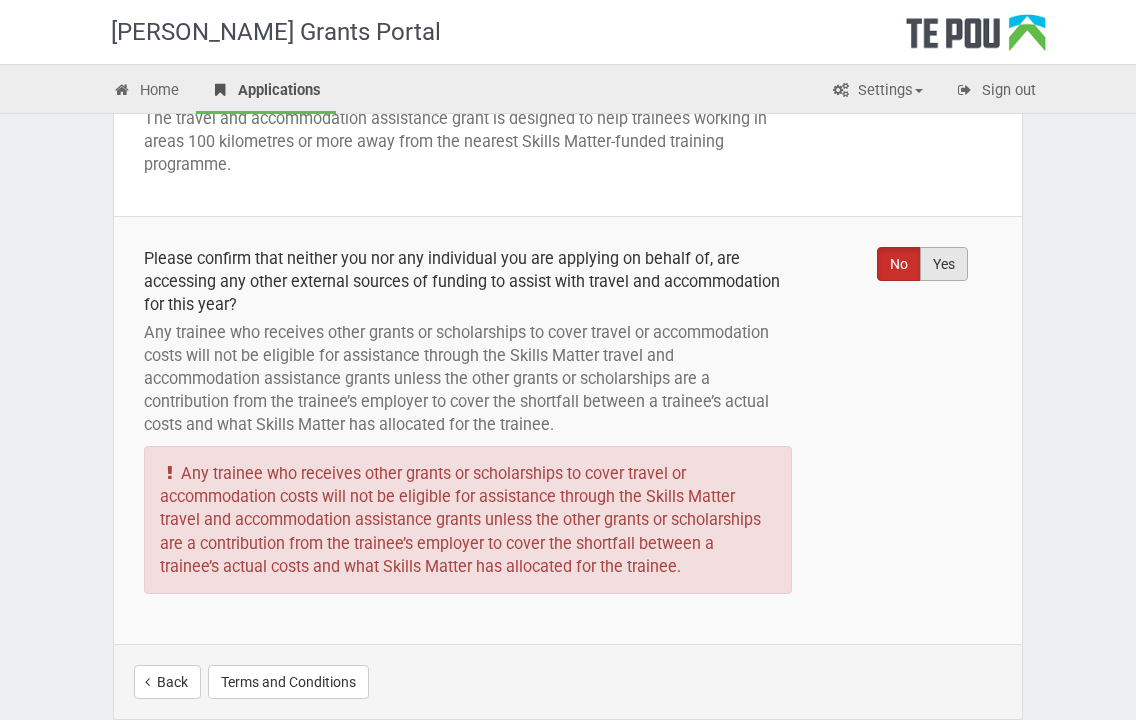 click on "Yes" at bounding box center (944, 264) 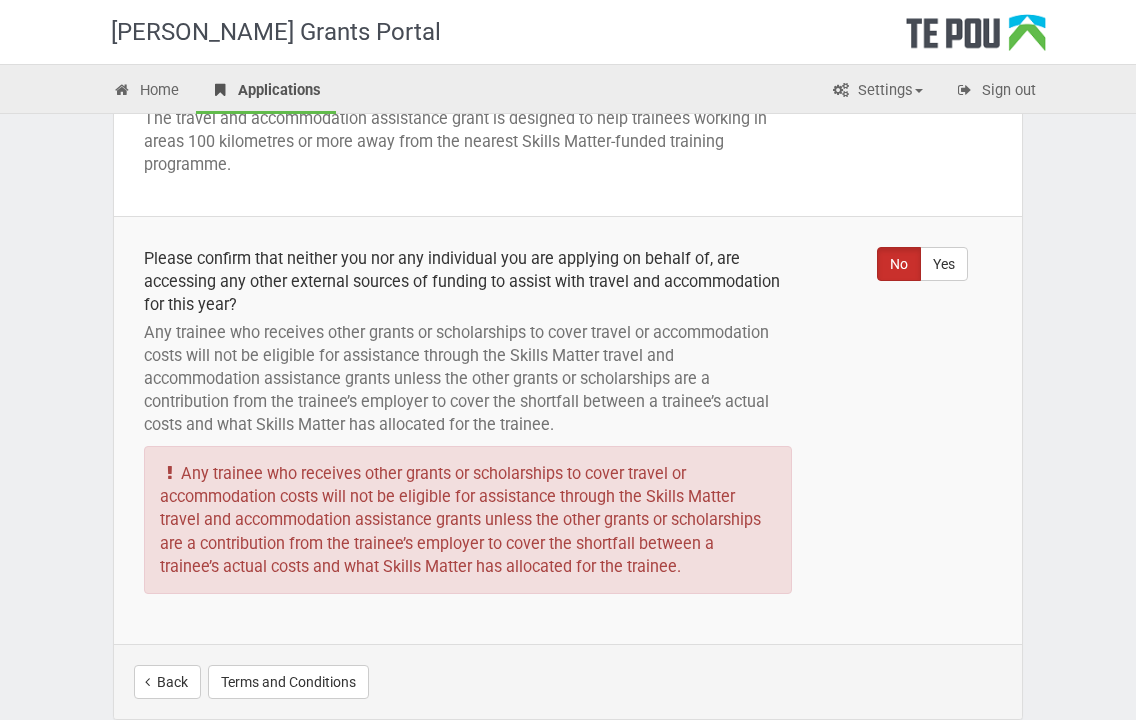 radio on "true" 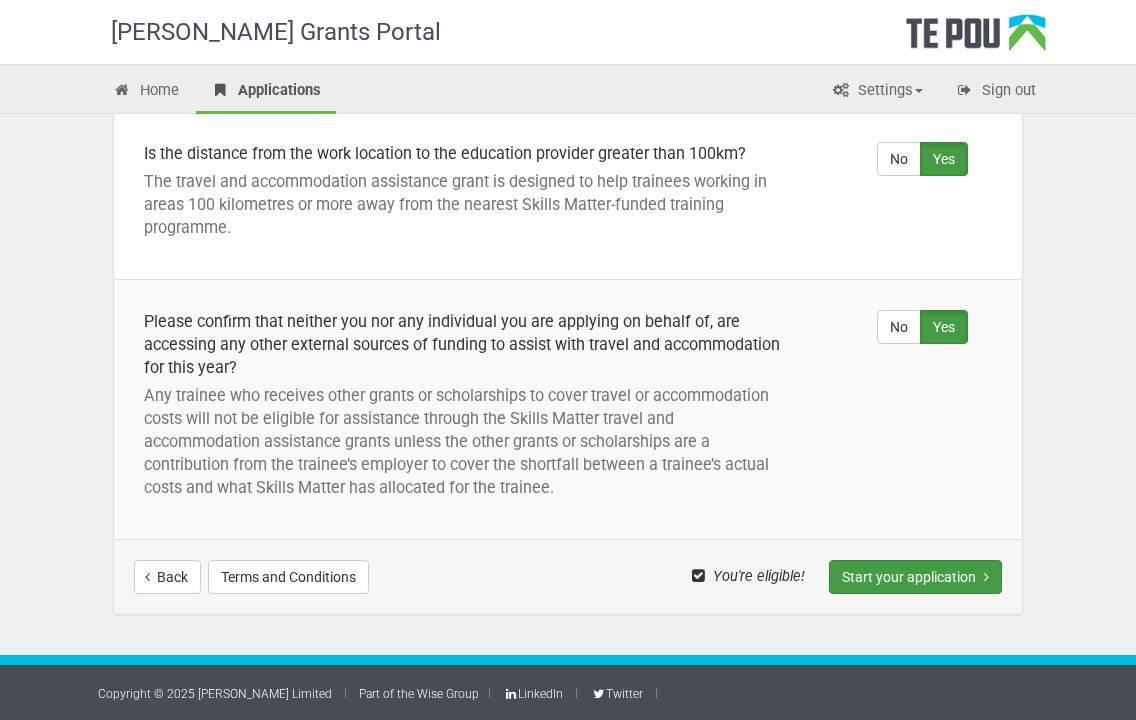 click on "Start your application" at bounding box center (915, 577) 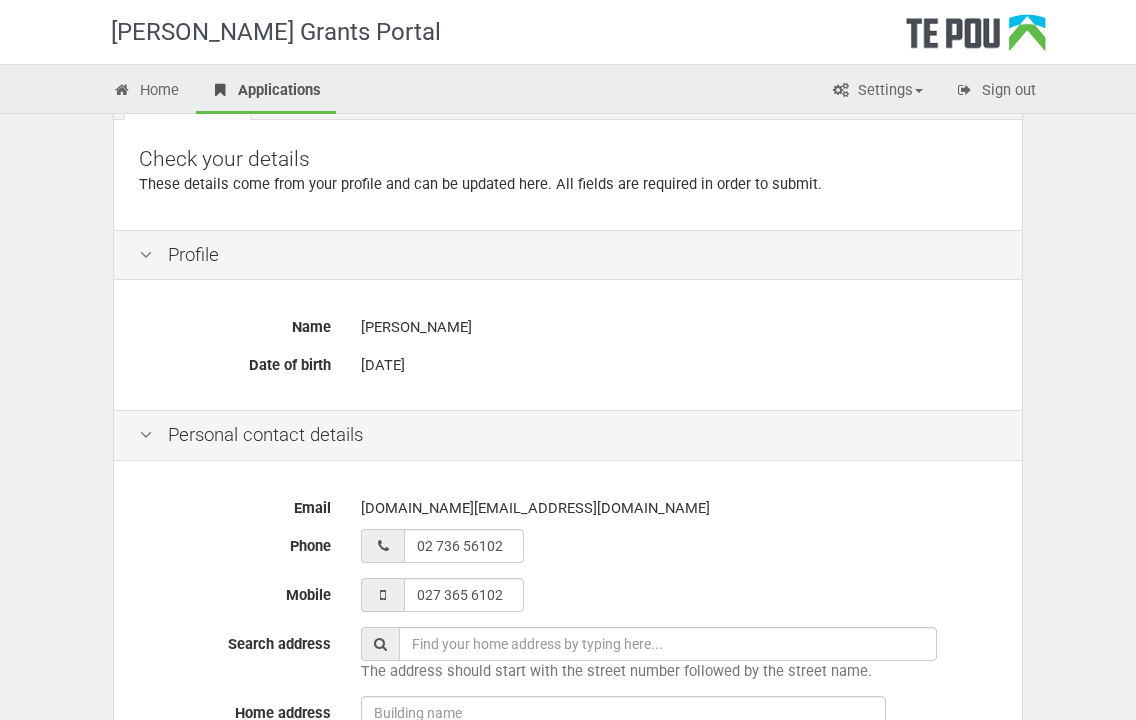 scroll, scrollTop: 200, scrollLeft: 0, axis: vertical 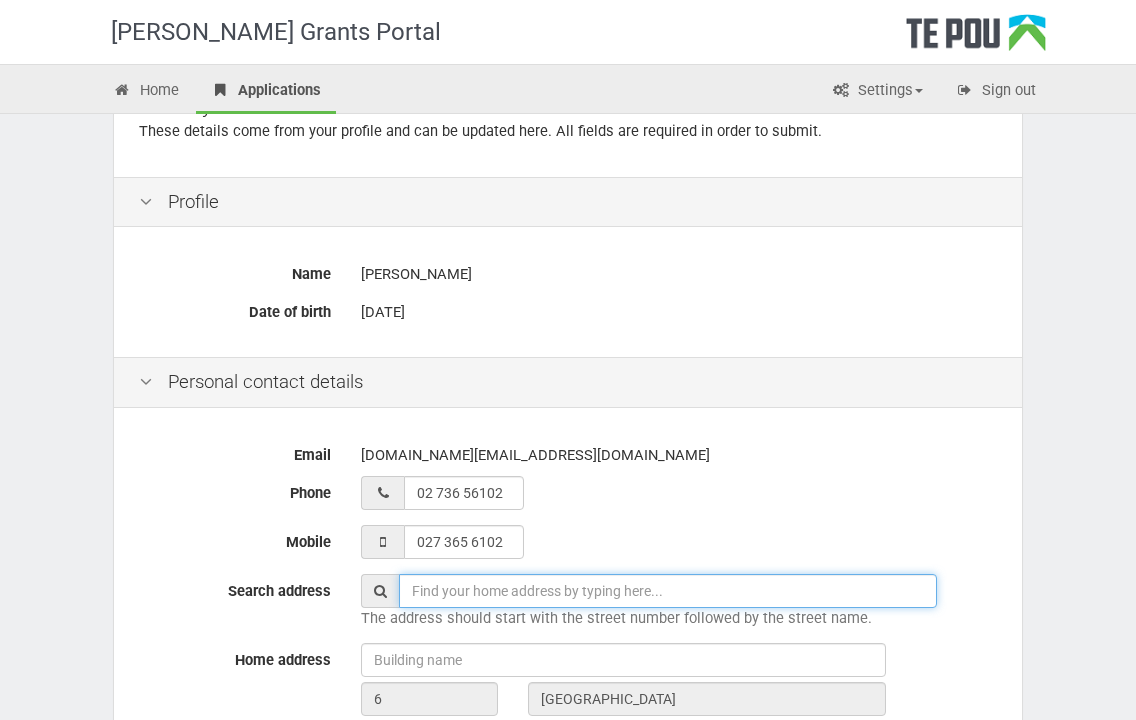 click at bounding box center (668, 591) 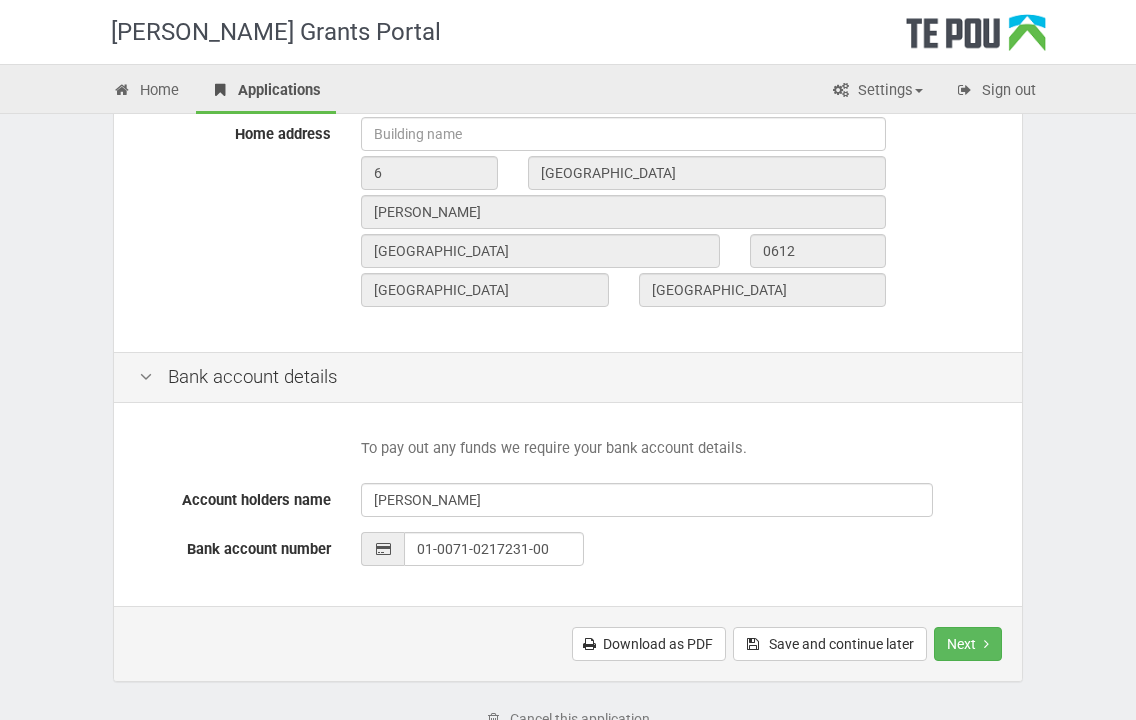 scroll, scrollTop: 800, scrollLeft: 0, axis: vertical 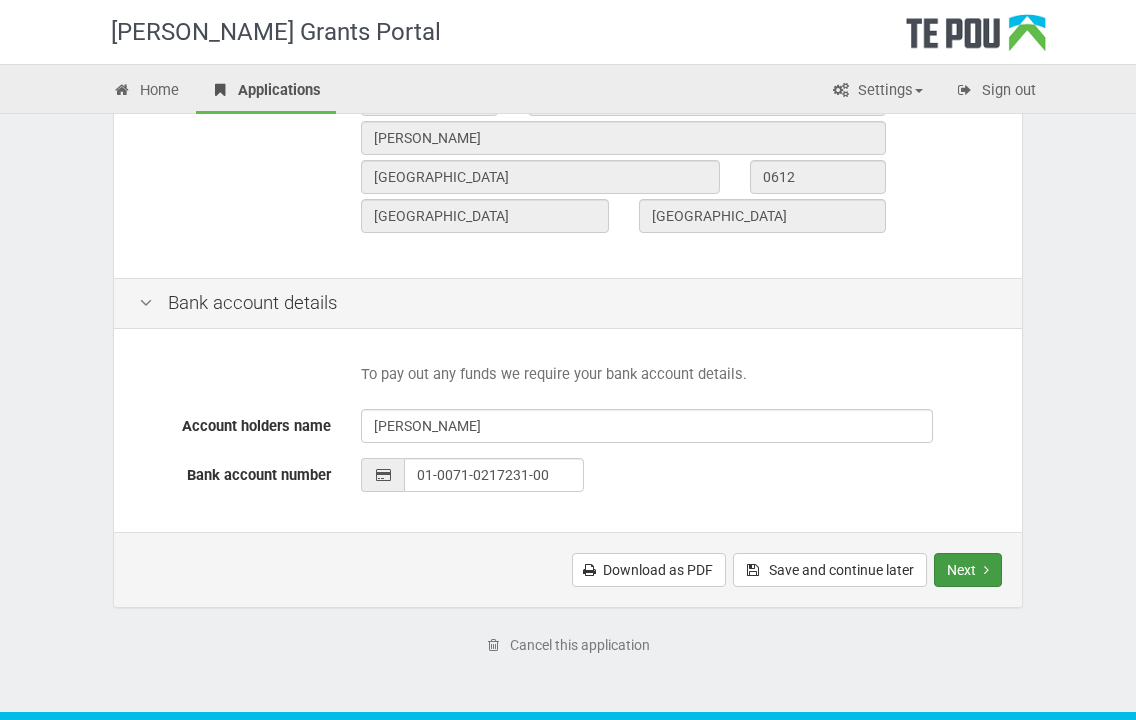click on "Next" at bounding box center [968, 570] 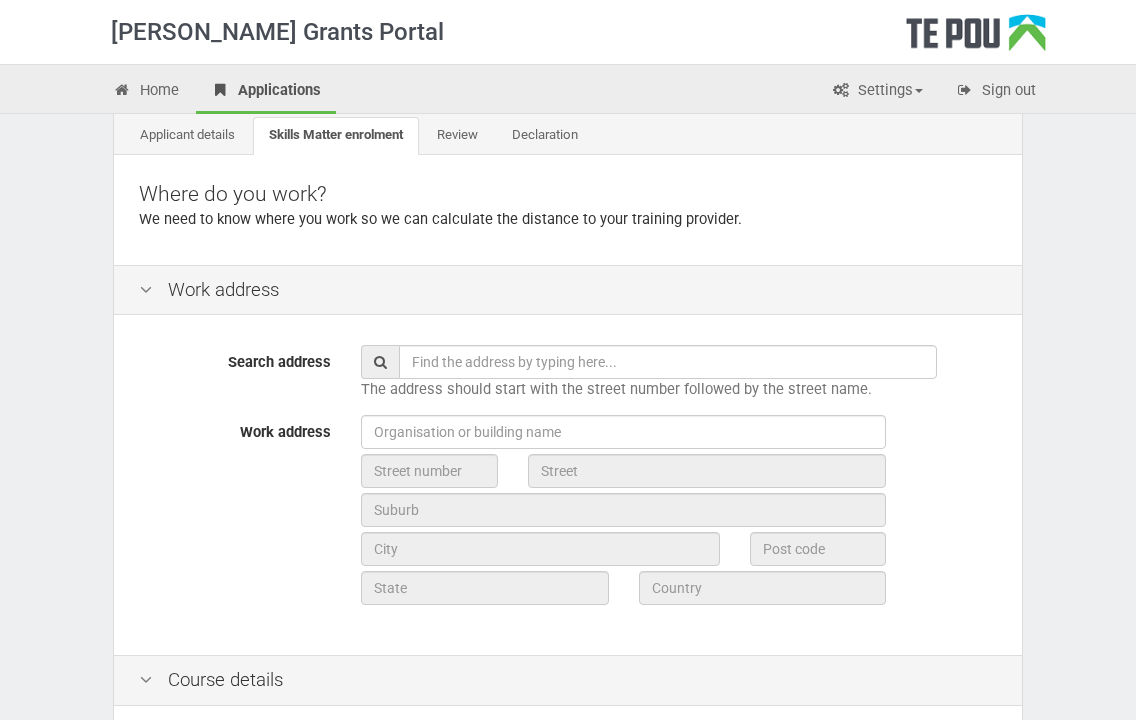 scroll, scrollTop: 100, scrollLeft: 0, axis: vertical 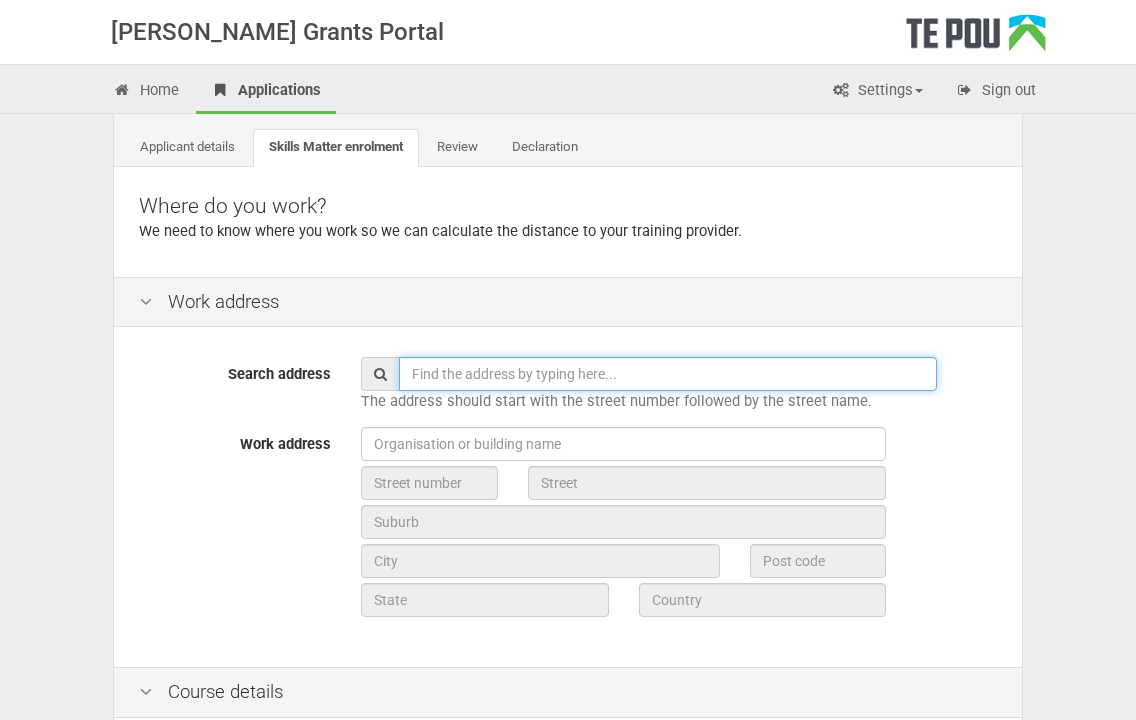 click at bounding box center [668, 374] 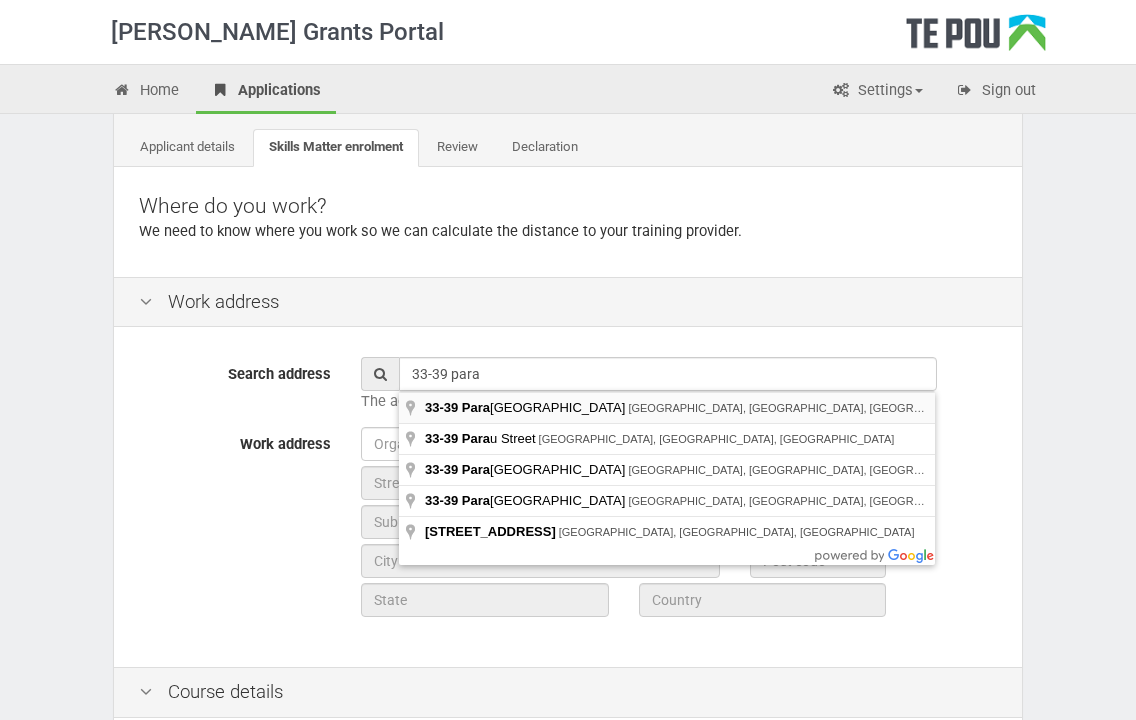 type on "[STREET_ADDRESS][PERSON_NAME]" 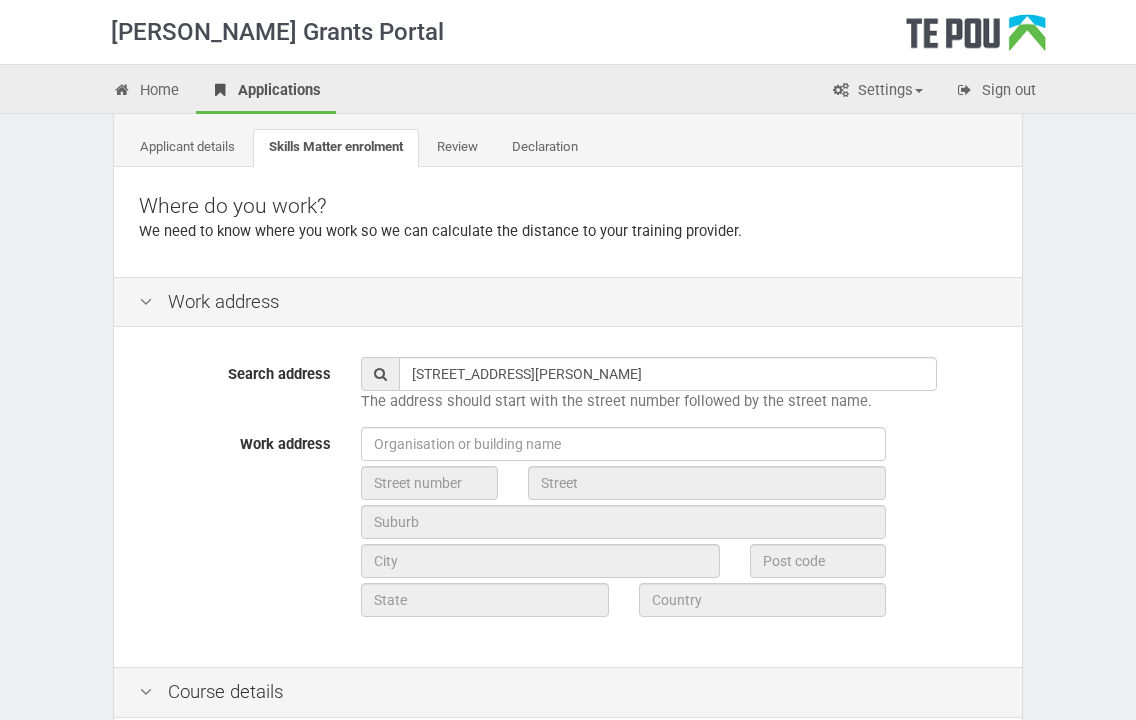 type on "33" 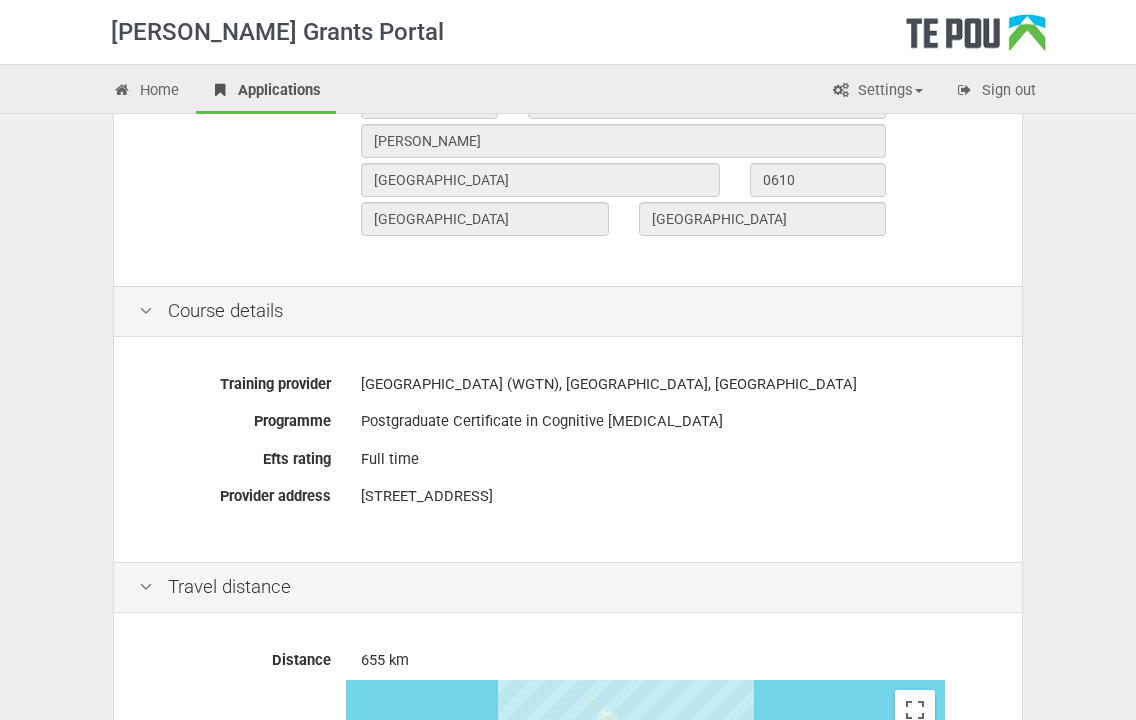 scroll, scrollTop: 500, scrollLeft: 0, axis: vertical 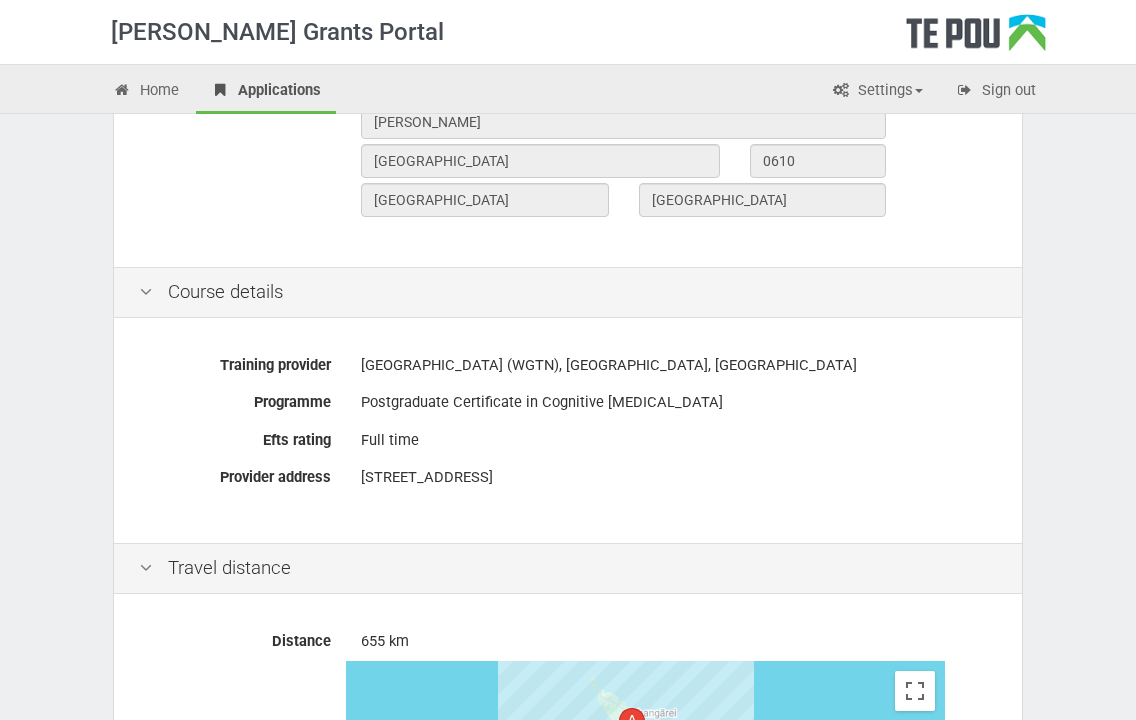 click on "Postgraduate Certificate in Cognitive Behaviour Therapy" at bounding box center (679, 402) 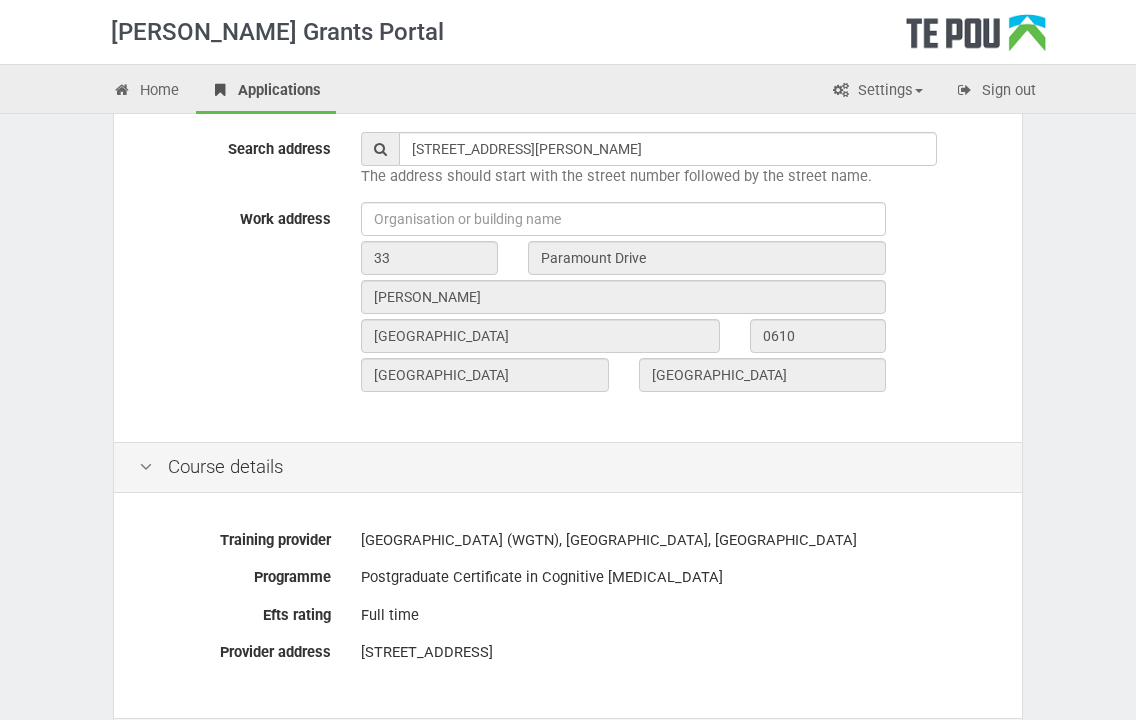 scroll, scrollTop: 400, scrollLeft: 0, axis: vertical 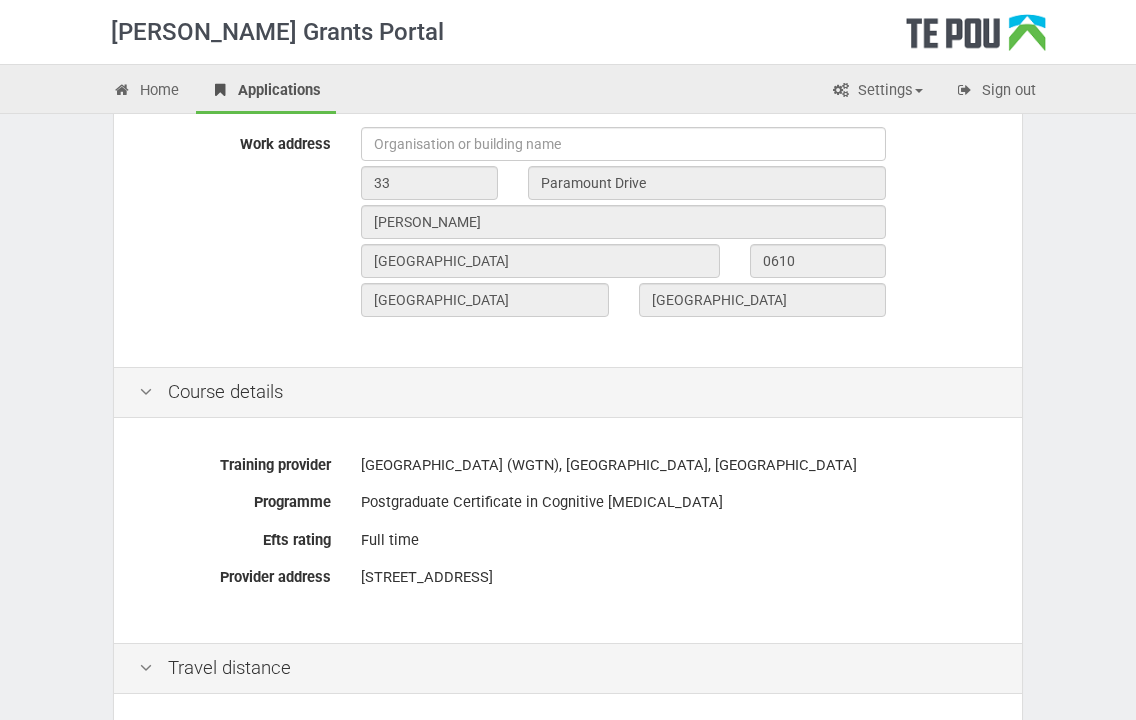 click on "University of Otago (WGTN), Newtown, Wellington" at bounding box center [679, 465] 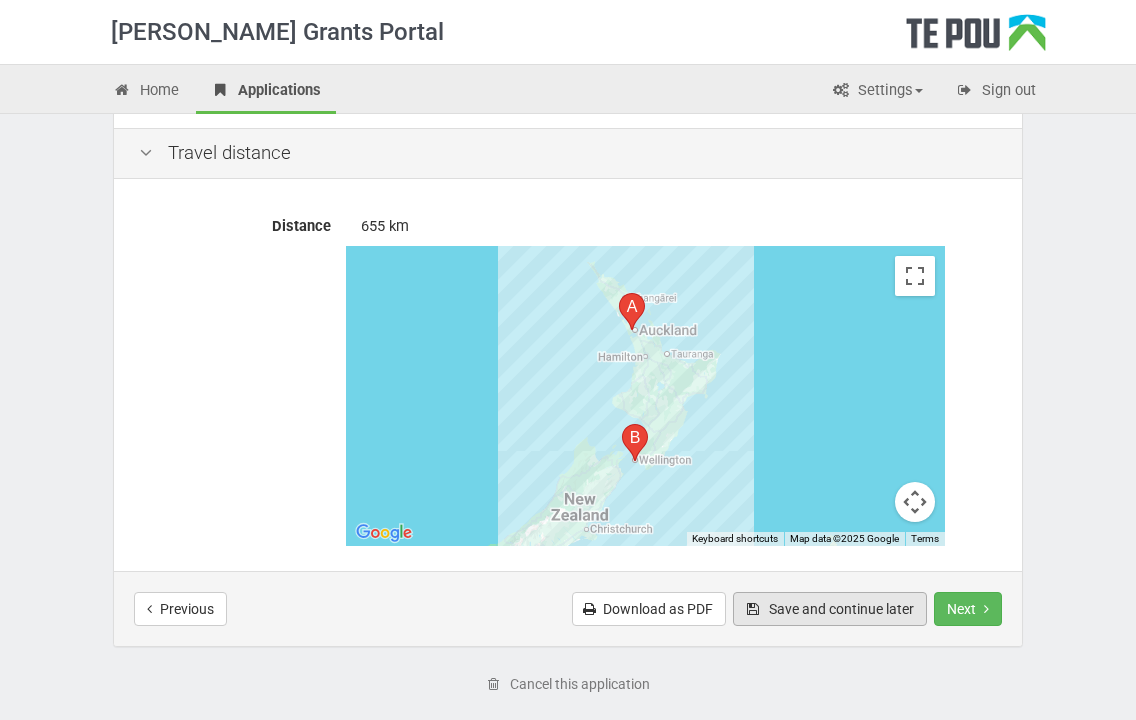 scroll, scrollTop: 1000, scrollLeft: 0, axis: vertical 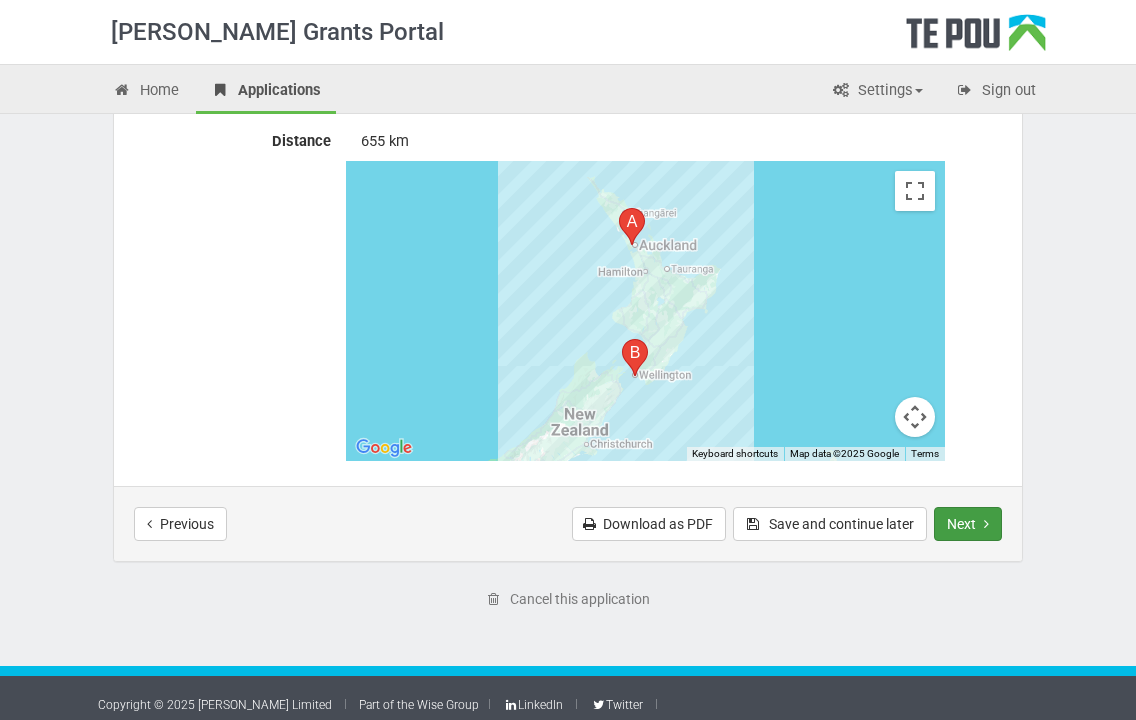 click on "Next" at bounding box center [968, 524] 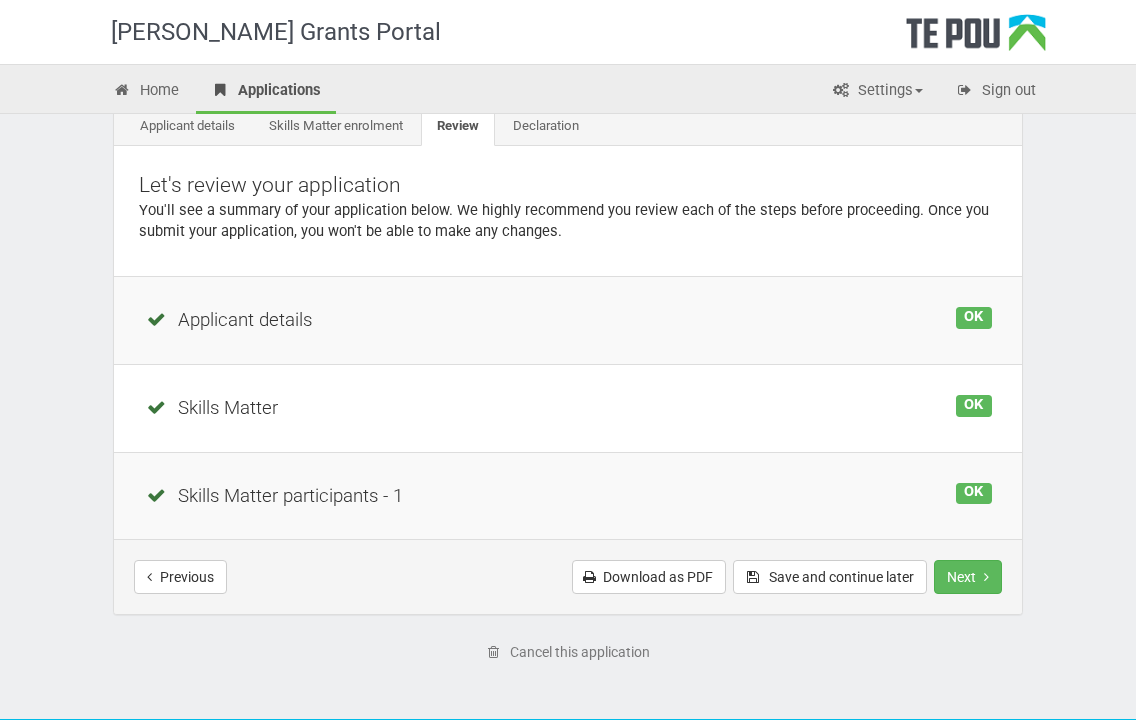 scroll, scrollTop: 85, scrollLeft: 0, axis: vertical 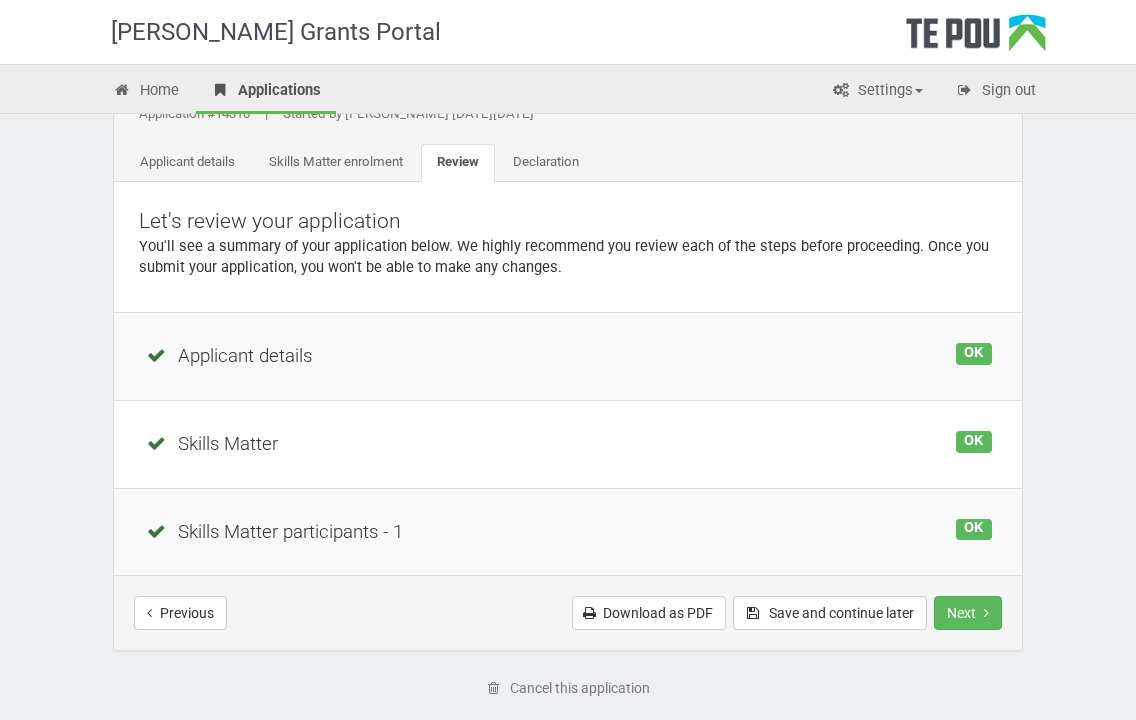 click on "Applicant details" at bounding box center [568, 356] 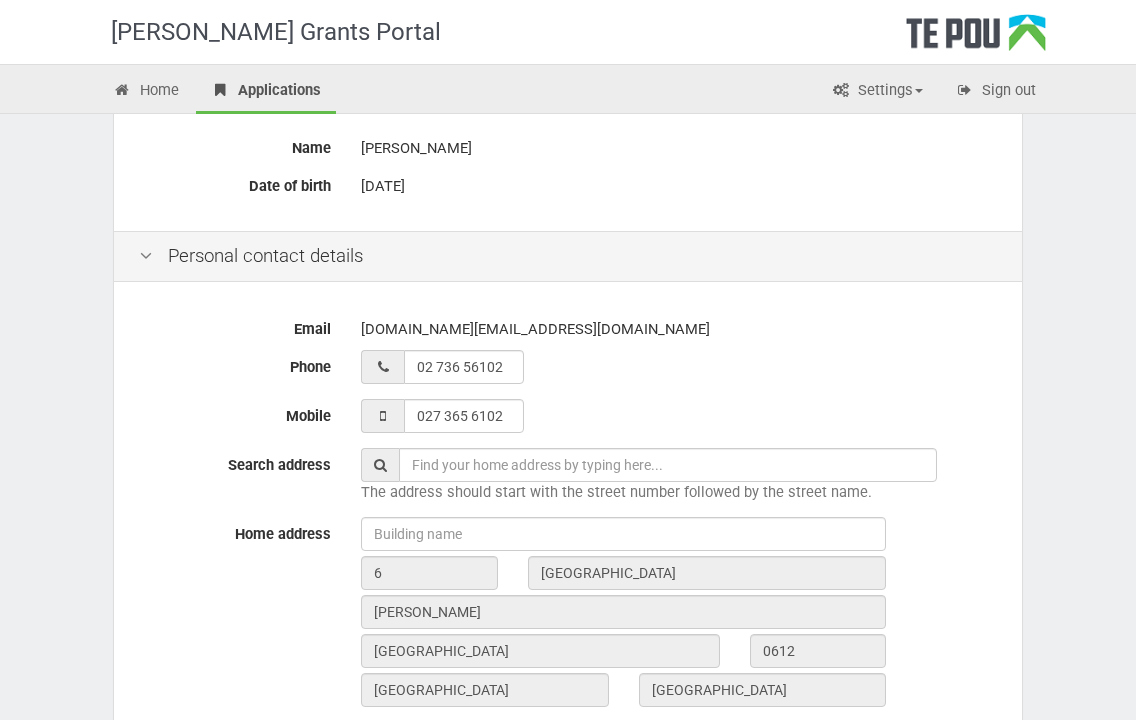 scroll, scrollTop: 57, scrollLeft: 0, axis: vertical 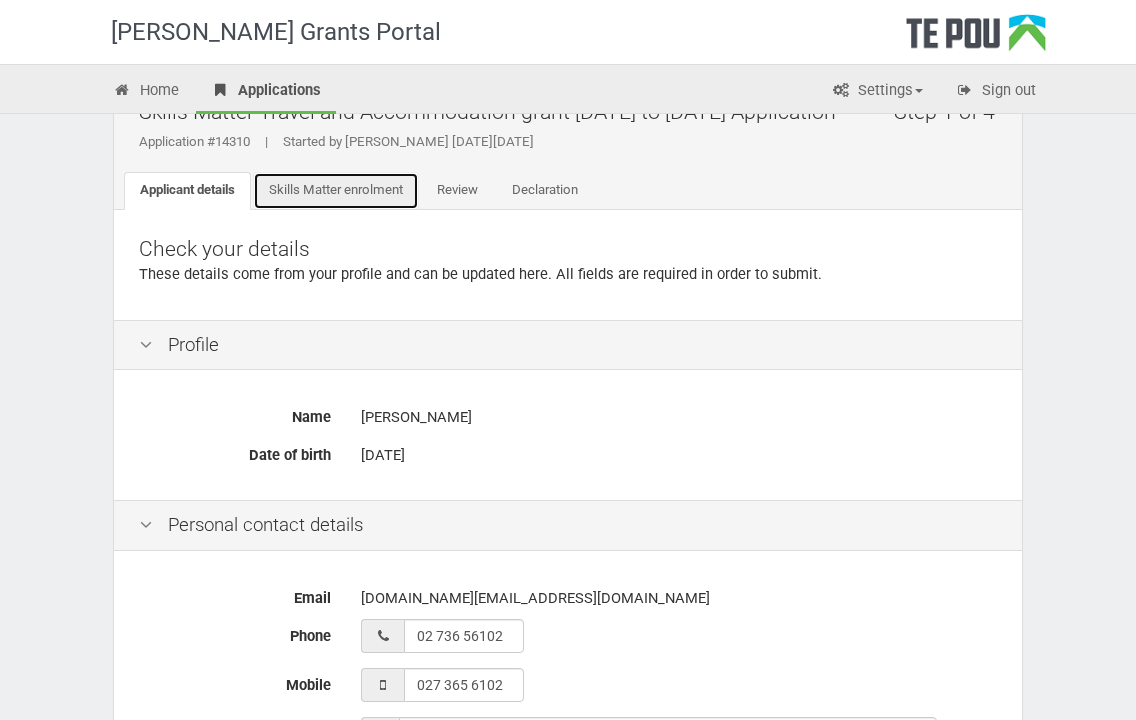 click on "Skills Matter enrolment" at bounding box center [336, 191] 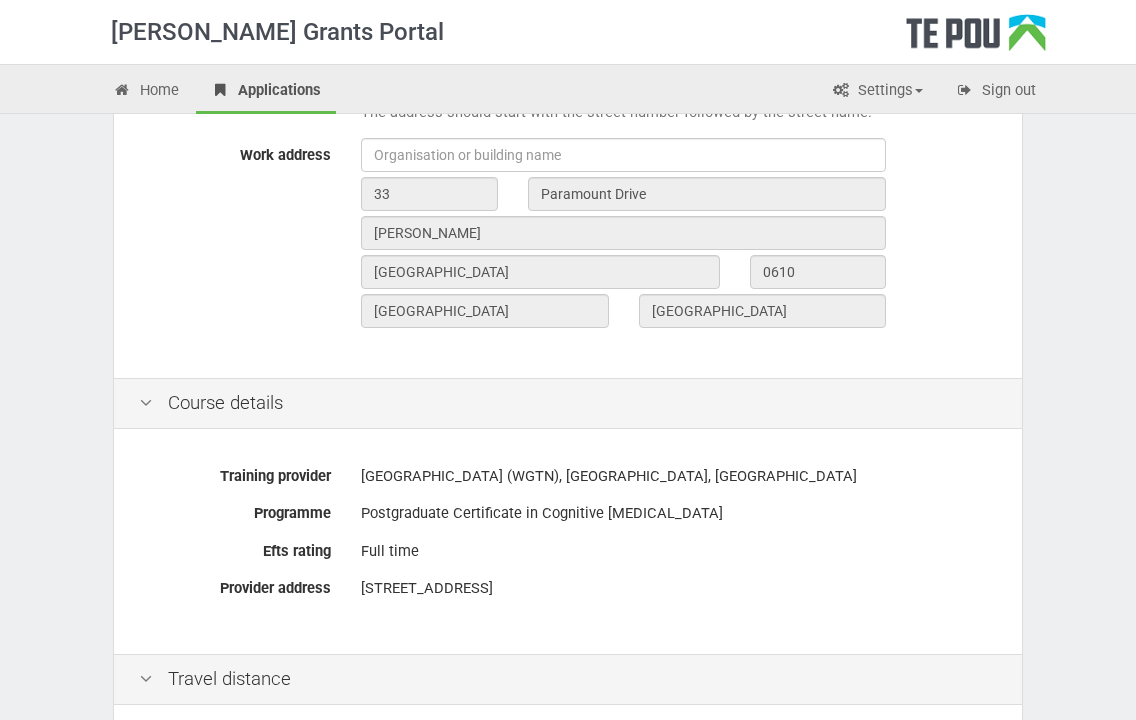 scroll, scrollTop: 400, scrollLeft: 0, axis: vertical 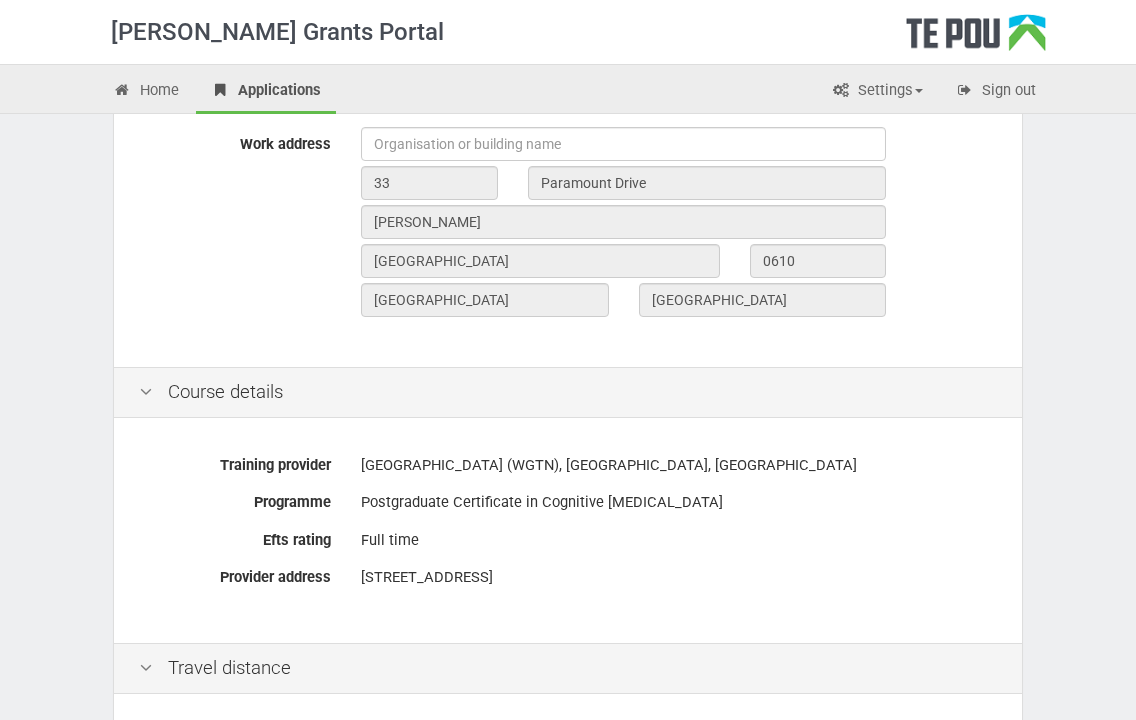 click on "Course details" at bounding box center (568, 392) 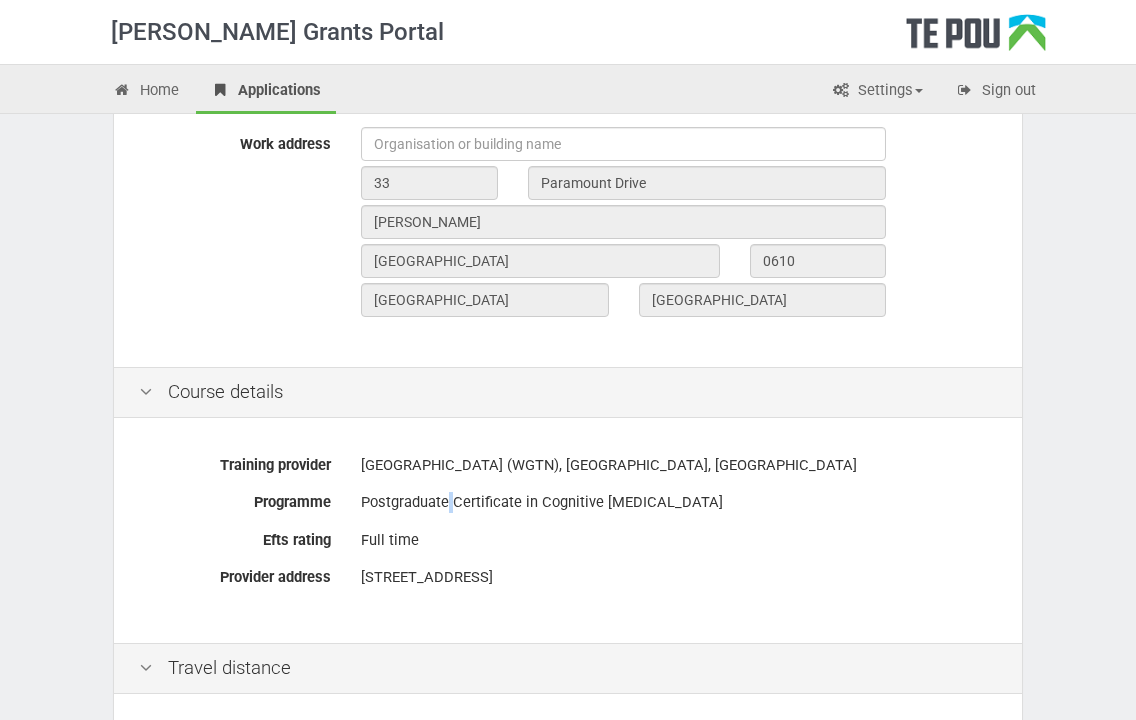 click on "Postgraduate Certificate in Cognitive [MEDICAL_DATA]" at bounding box center (679, 502) 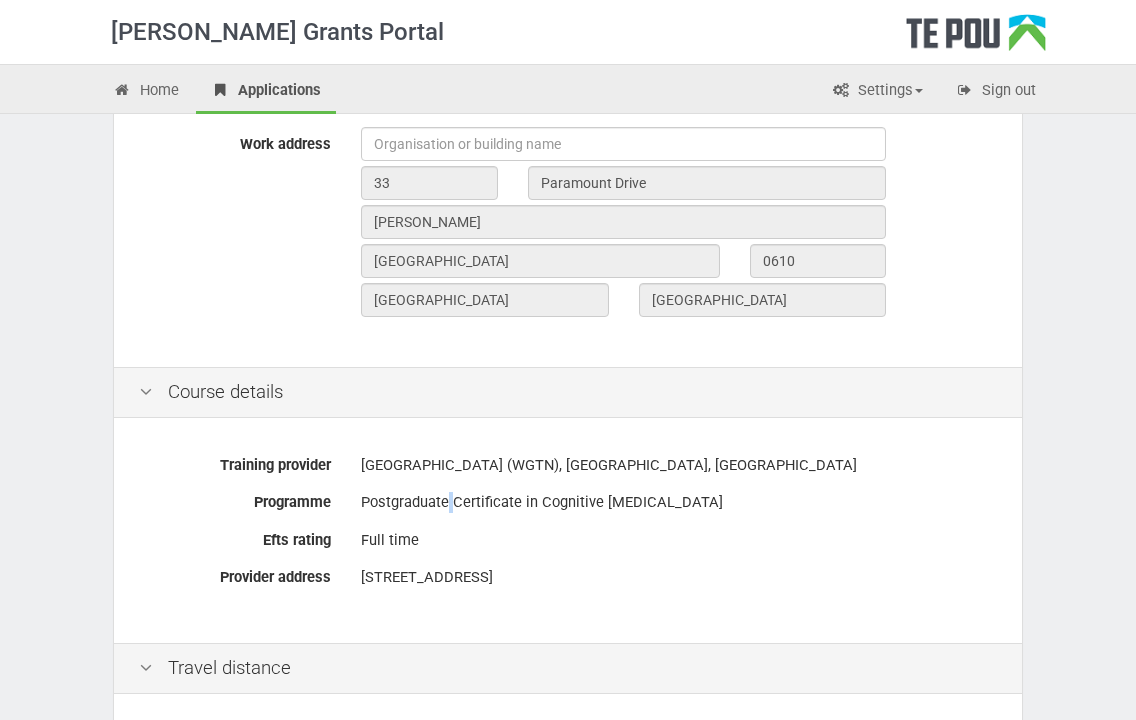 scroll, scrollTop: 700, scrollLeft: 0, axis: vertical 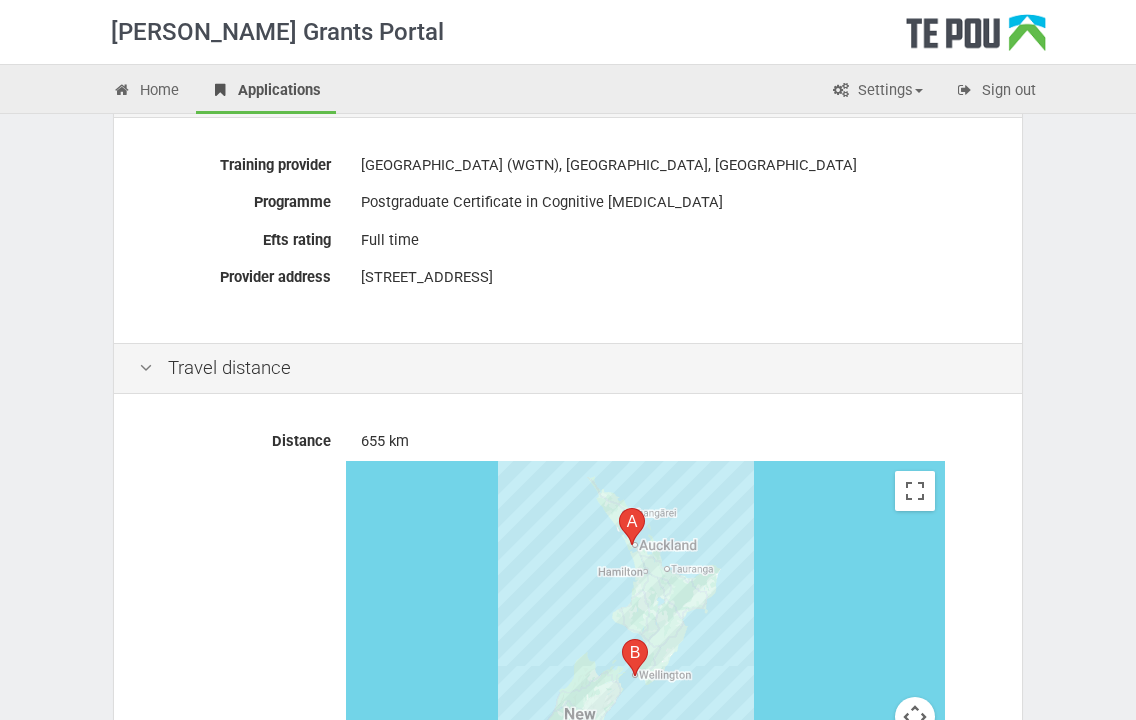 click on "Postgraduate Certificate in Cognitive Behaviour Therapy" at bounding box center (679, 202) 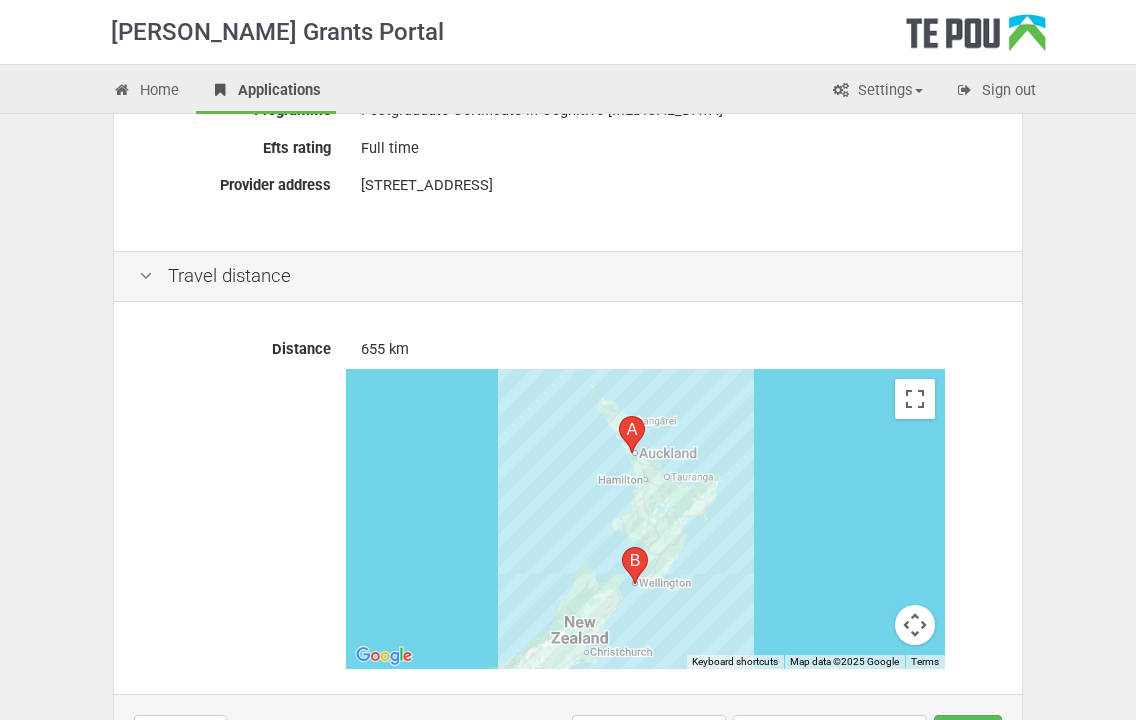 scroll, scrollTop: 1011, scrollLeft: 0, axis: vertical 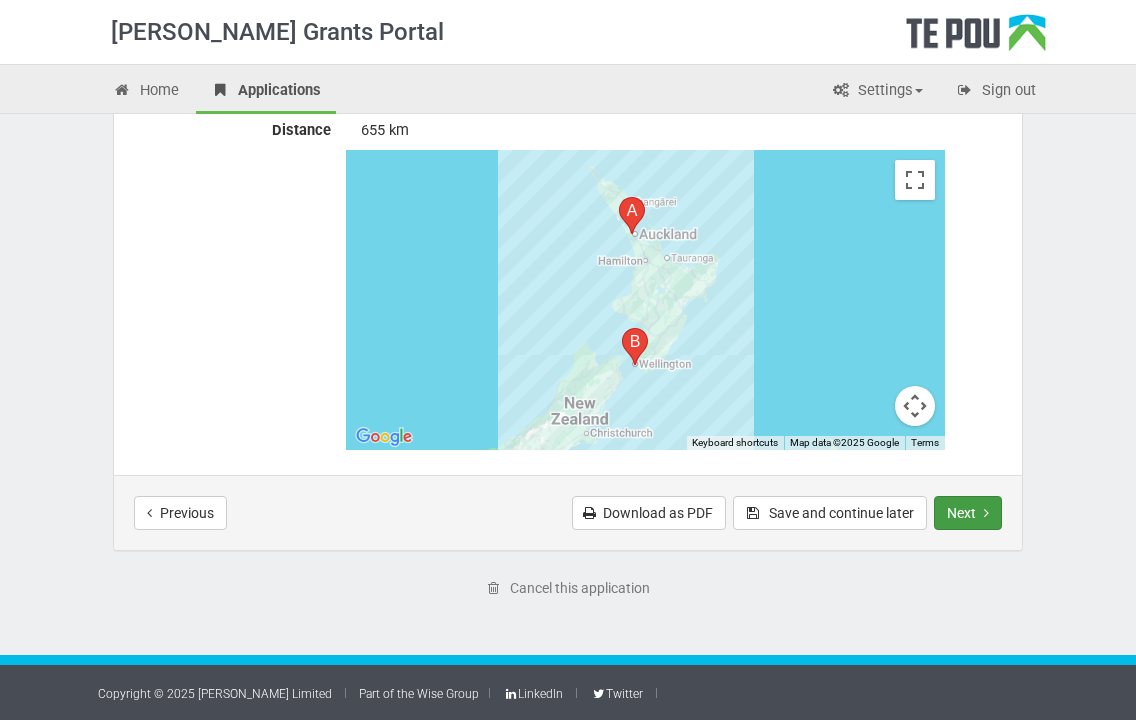 click on "Next" at bounding box center [968, 513] 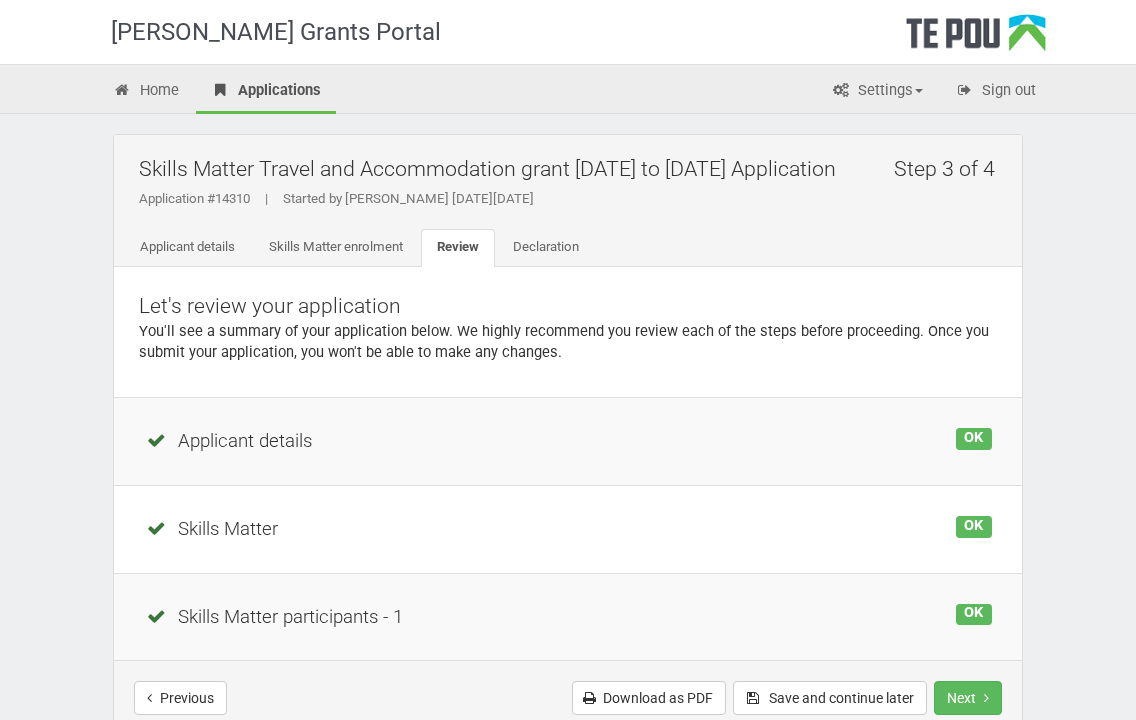 scroll, scrollTop: 0, scrollLeft: 0, axis: both 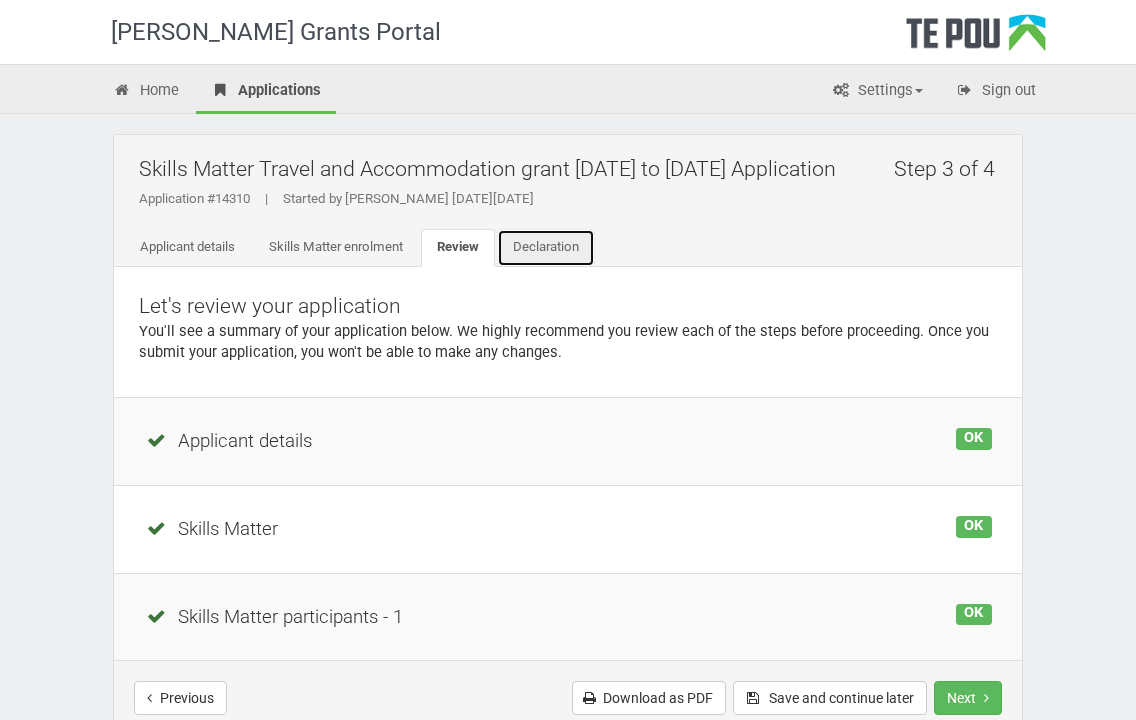 click on "Declaration" at bounding box center (546, 248) 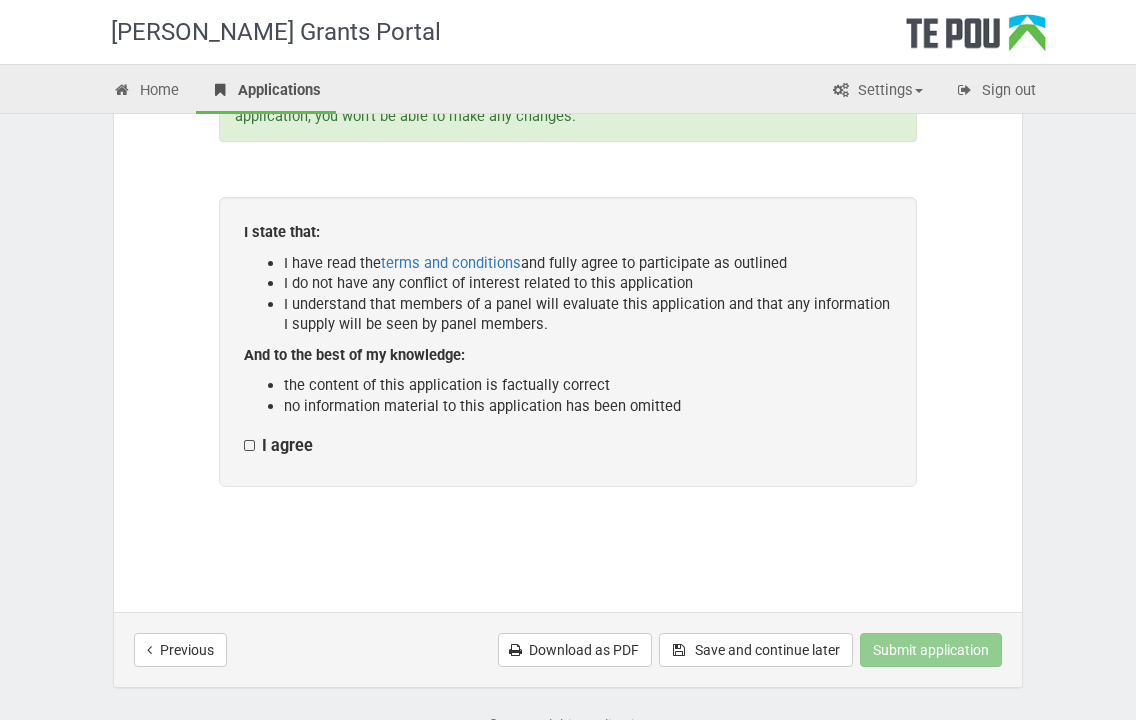 scroll, scrollTop: 300, scrollLeft: 0, axis: vertical 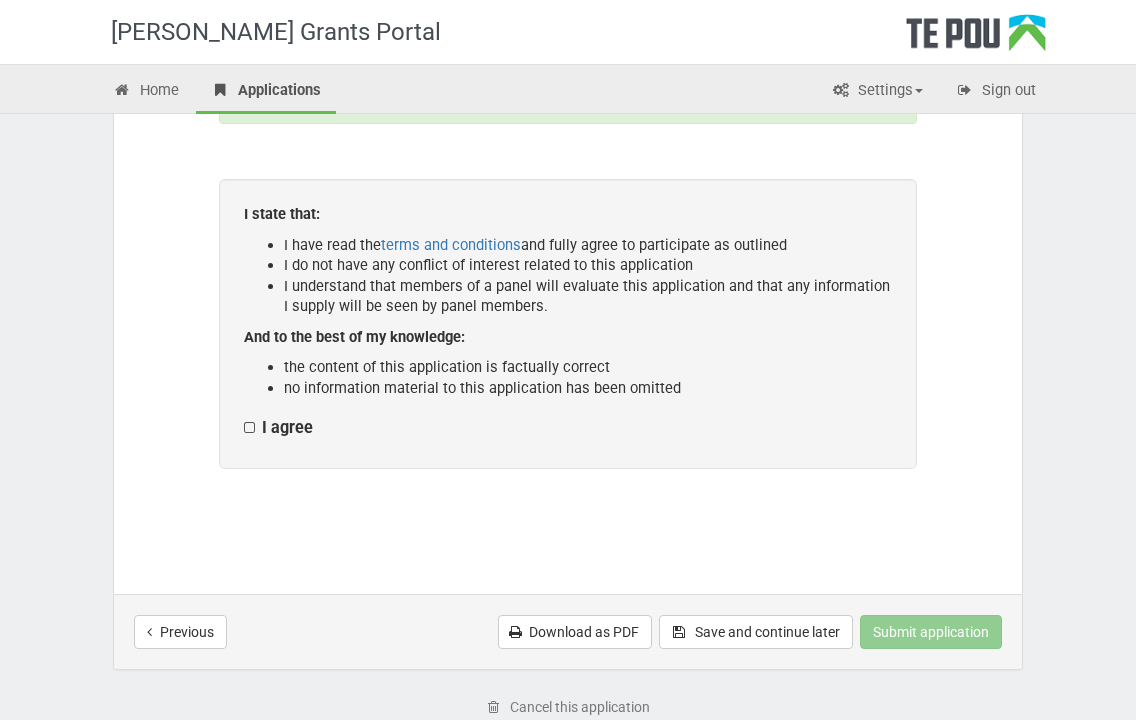 click on "I agree" at bounding box center (278, 428) 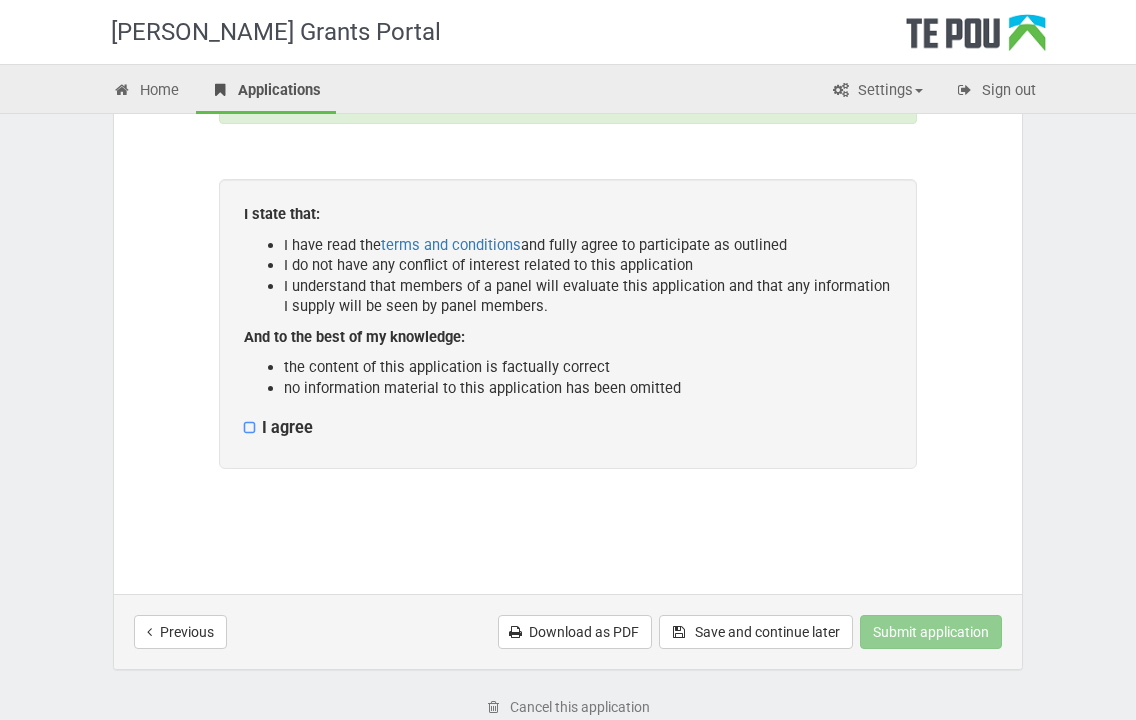 click on "I agree" at bounding box center (243, 417) 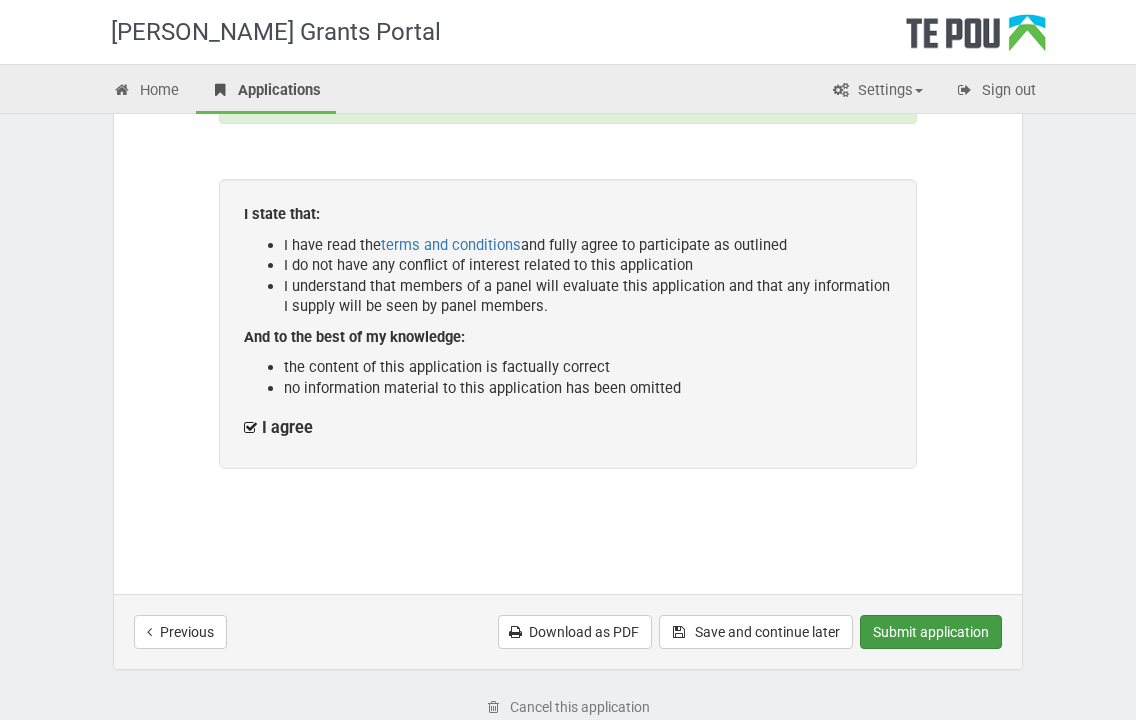 click on "Submit application" at bounding box center [931, 632] 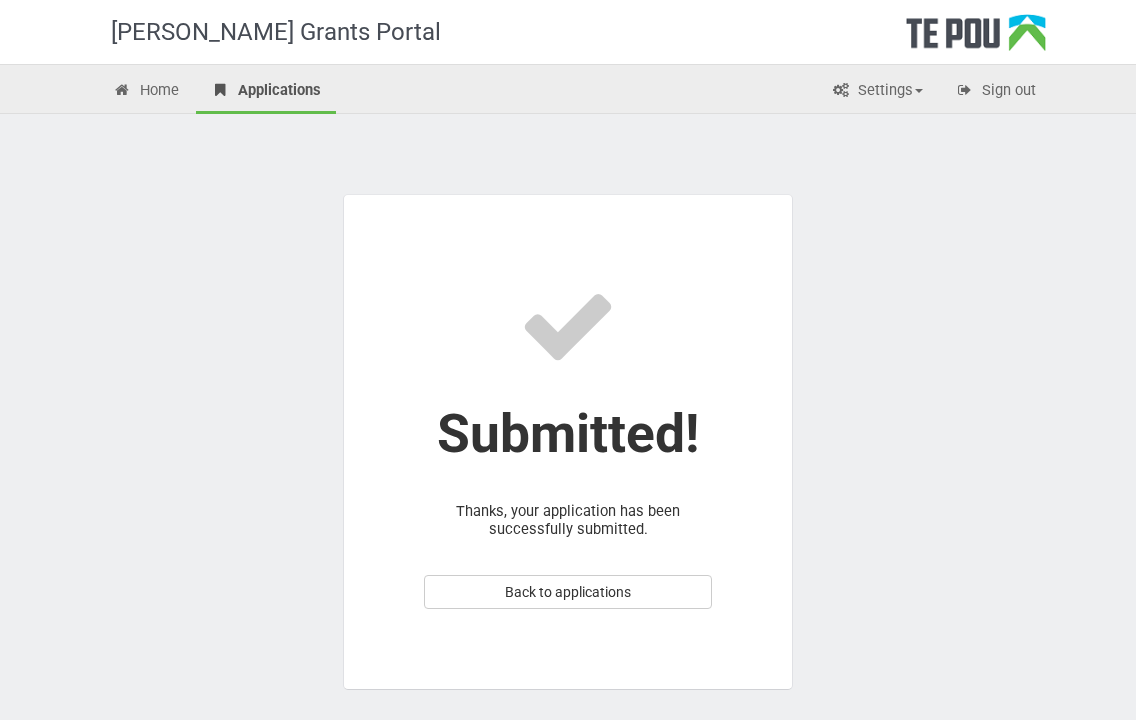 scroll, scrollTop: 0, scrollLeft: 0, axis: both 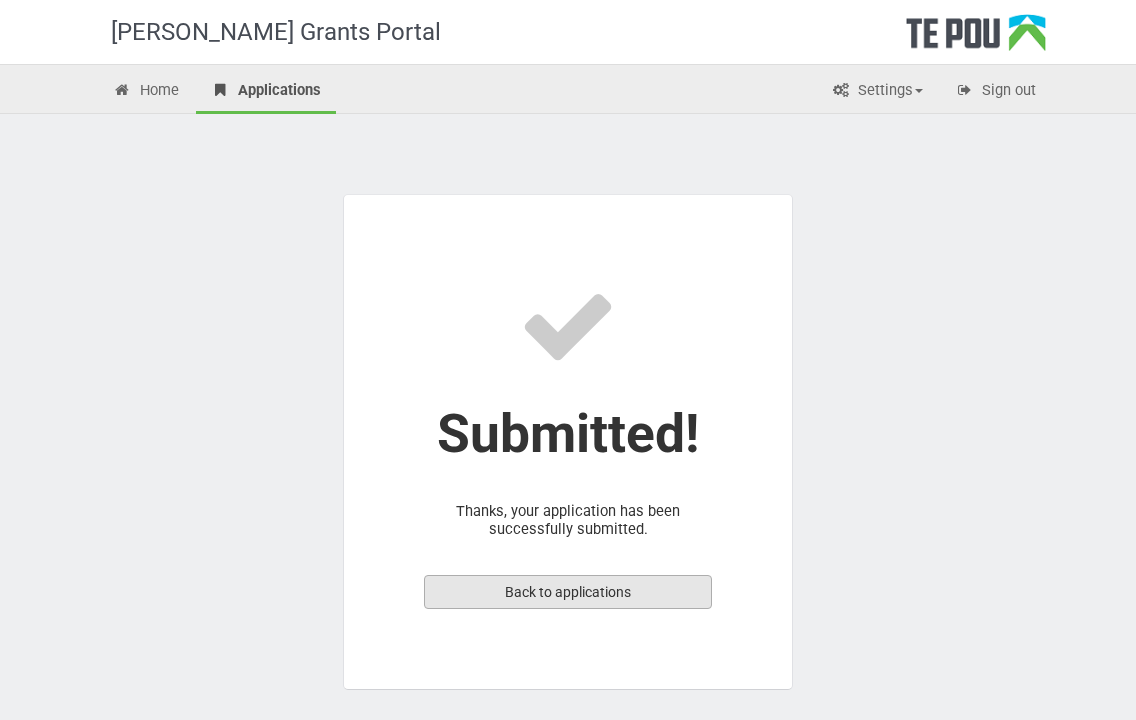 click on "Back to applications" at bounding box center (568, 592) 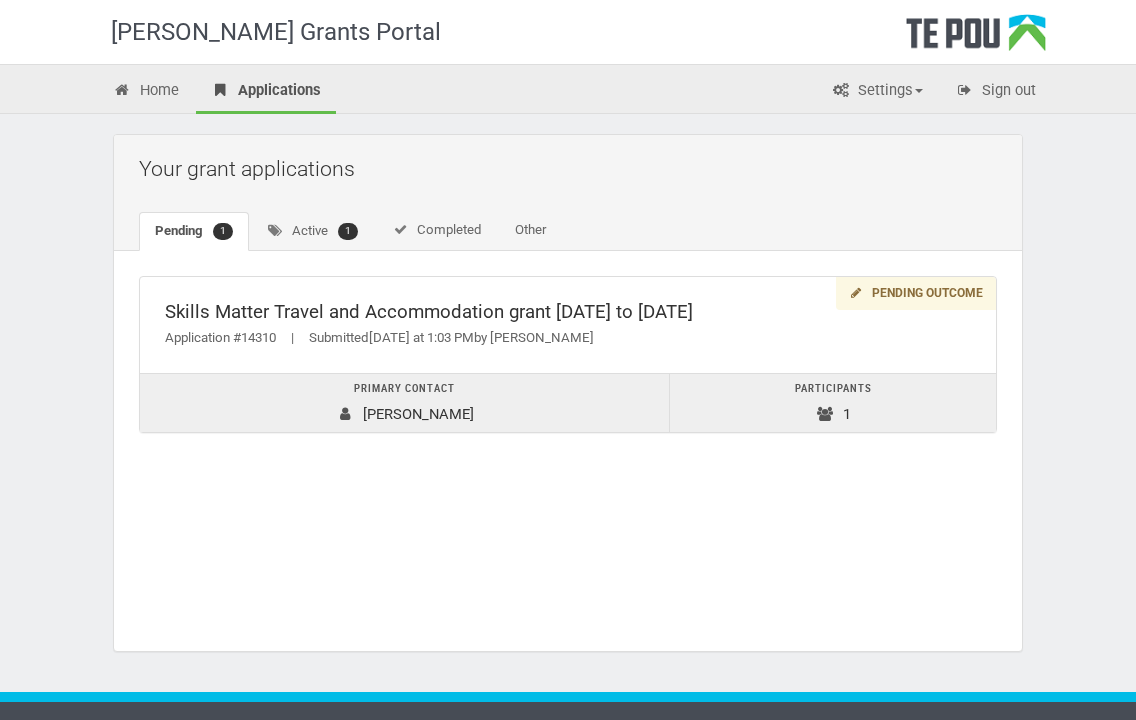 scroll, scrollTop: 0, scrollLeft: 0, axis: both 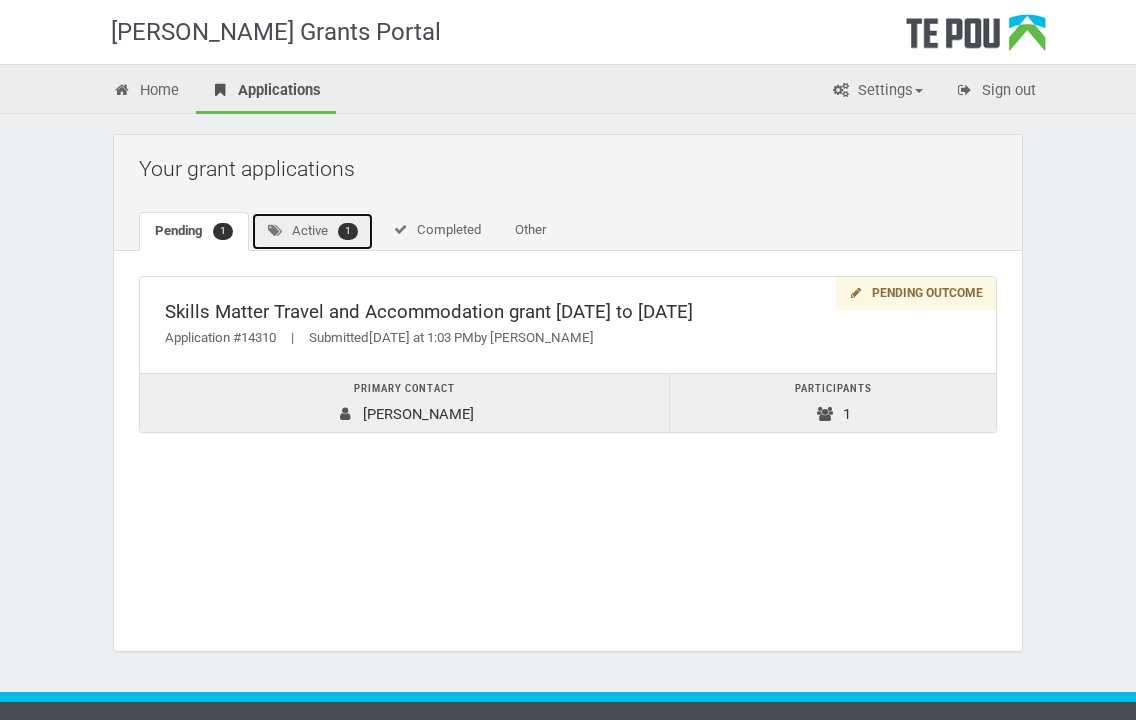 click on "Active
1" at bounding box center [312, 231] 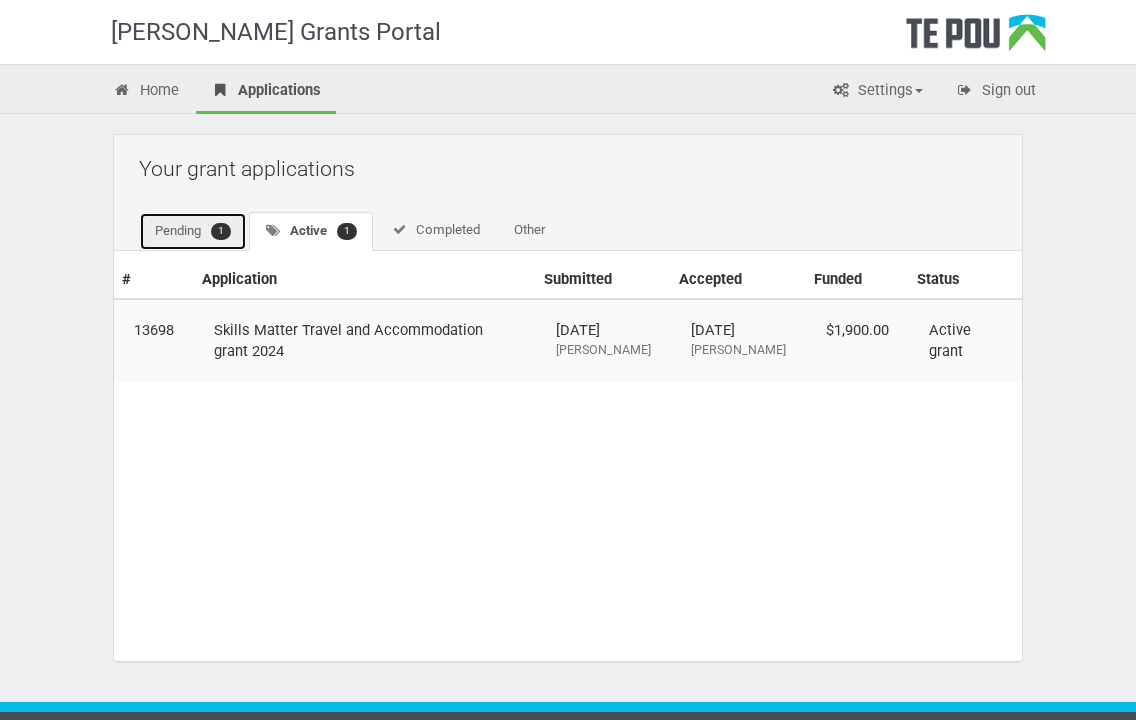 click on "Pending
1" at bounding box center [193, 231] 